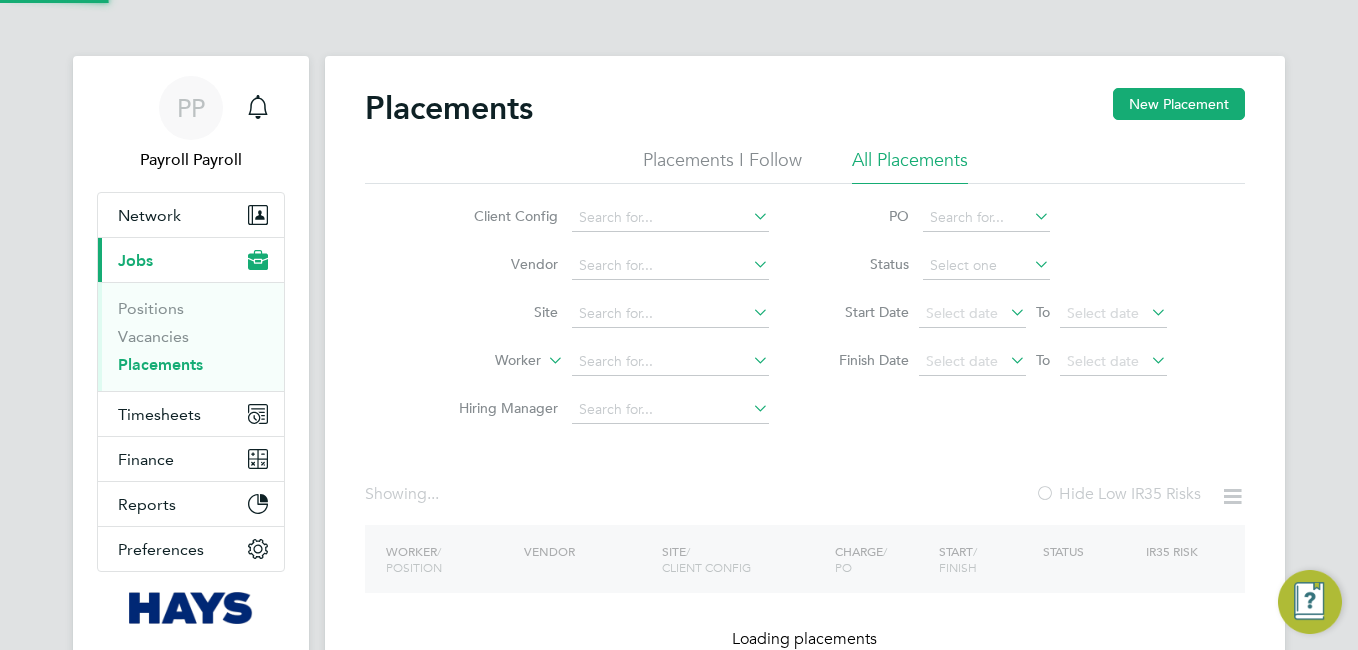 scroll, scrollTop: 0, scrollLeft: 0, axis: both 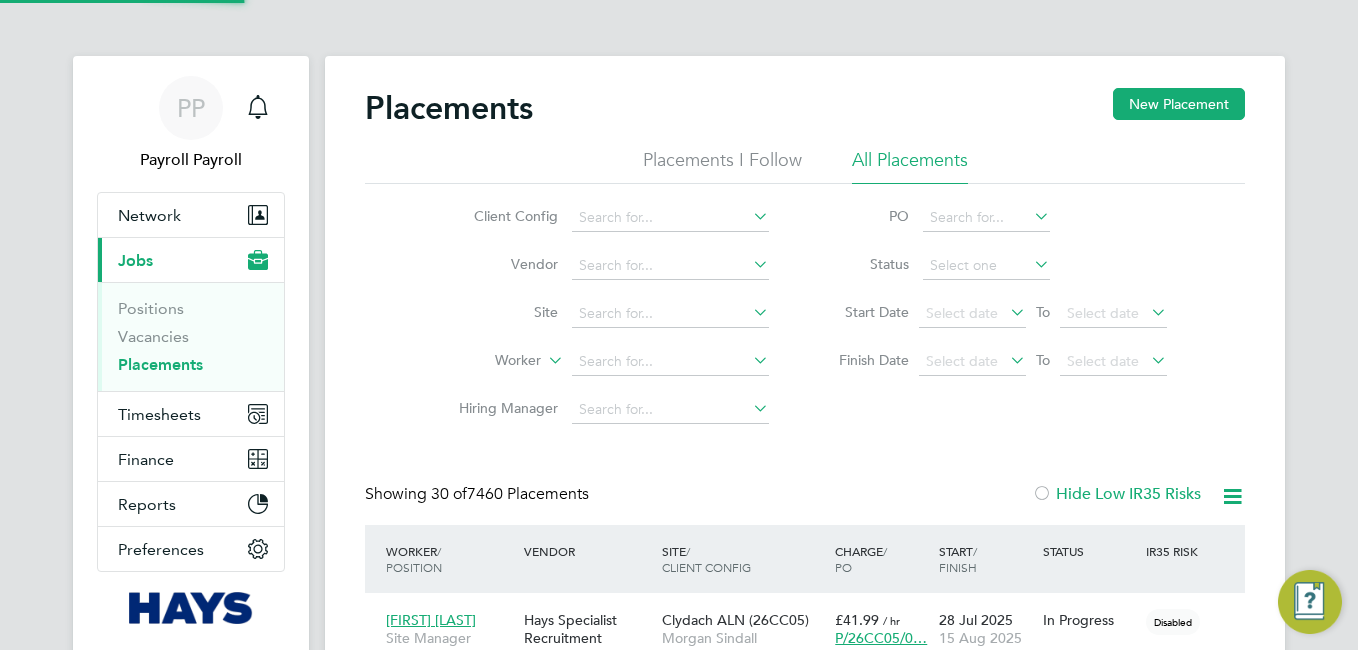 click on "All Placements" 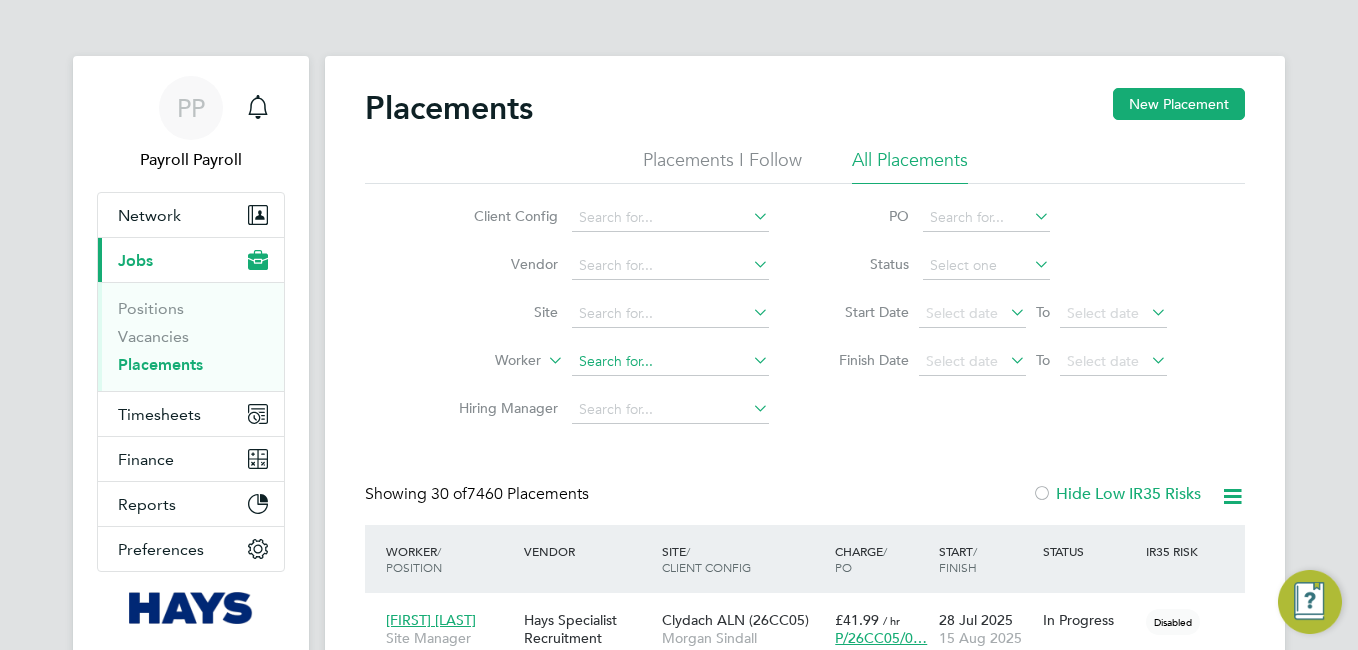 click 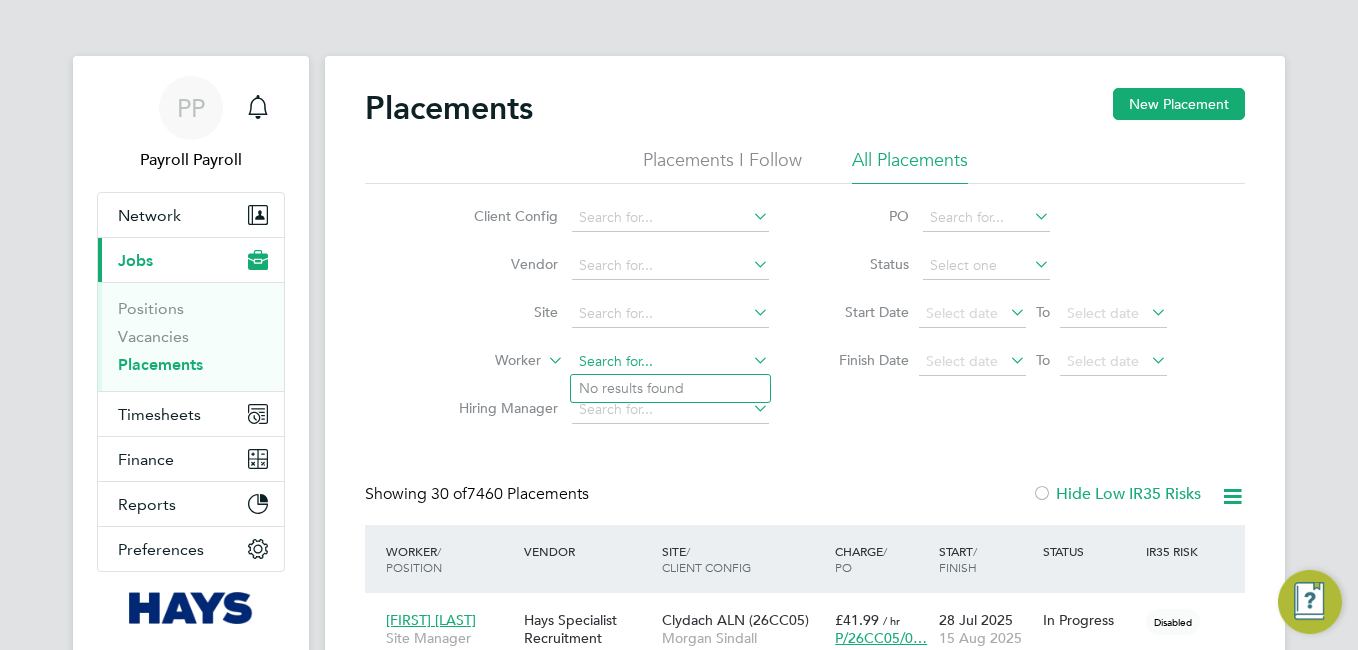 paste on "[FIRST] [LAST] [LAST]" 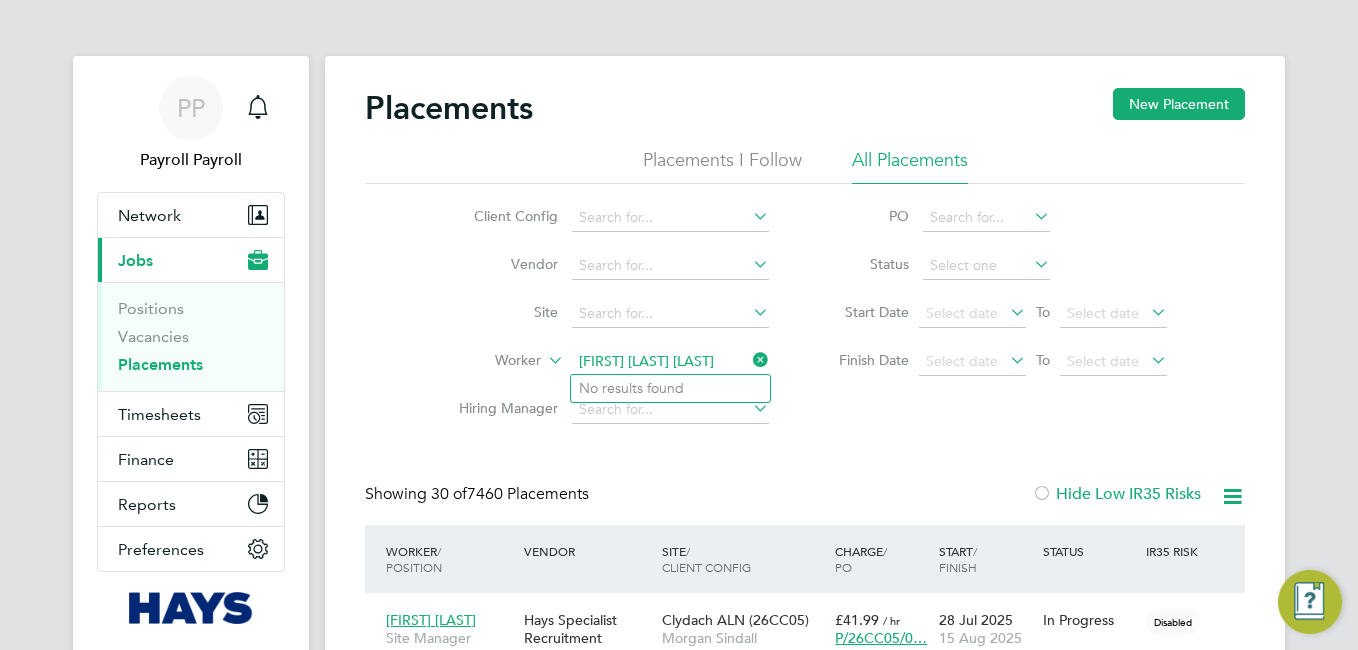 click on "[FIRST] [LAST] [LAST]" 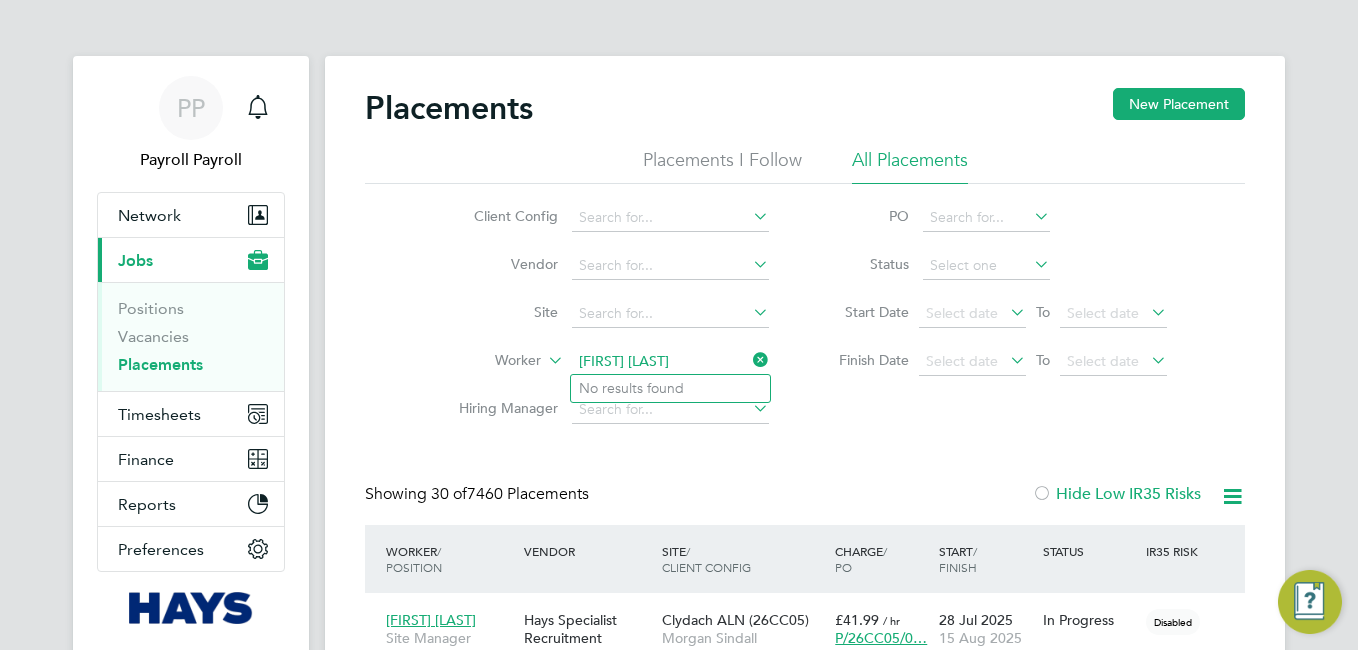 click on "[FIRST] [LAST]" 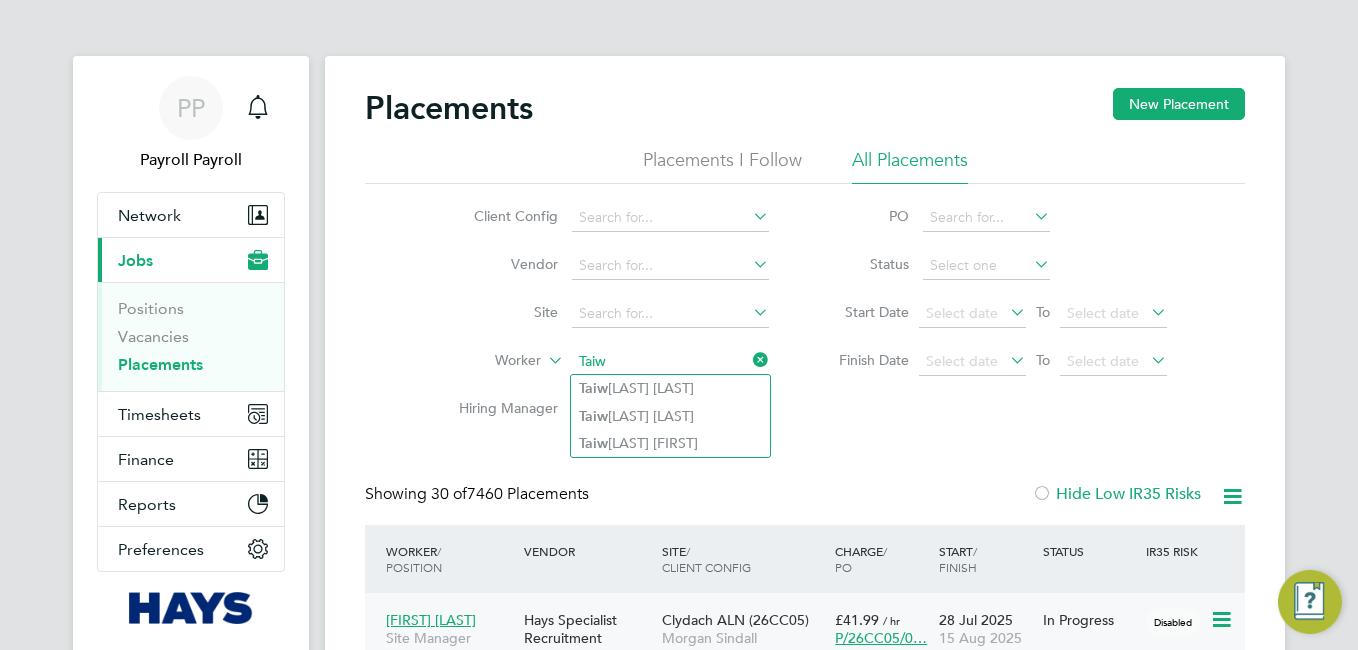 type on "Taiw" 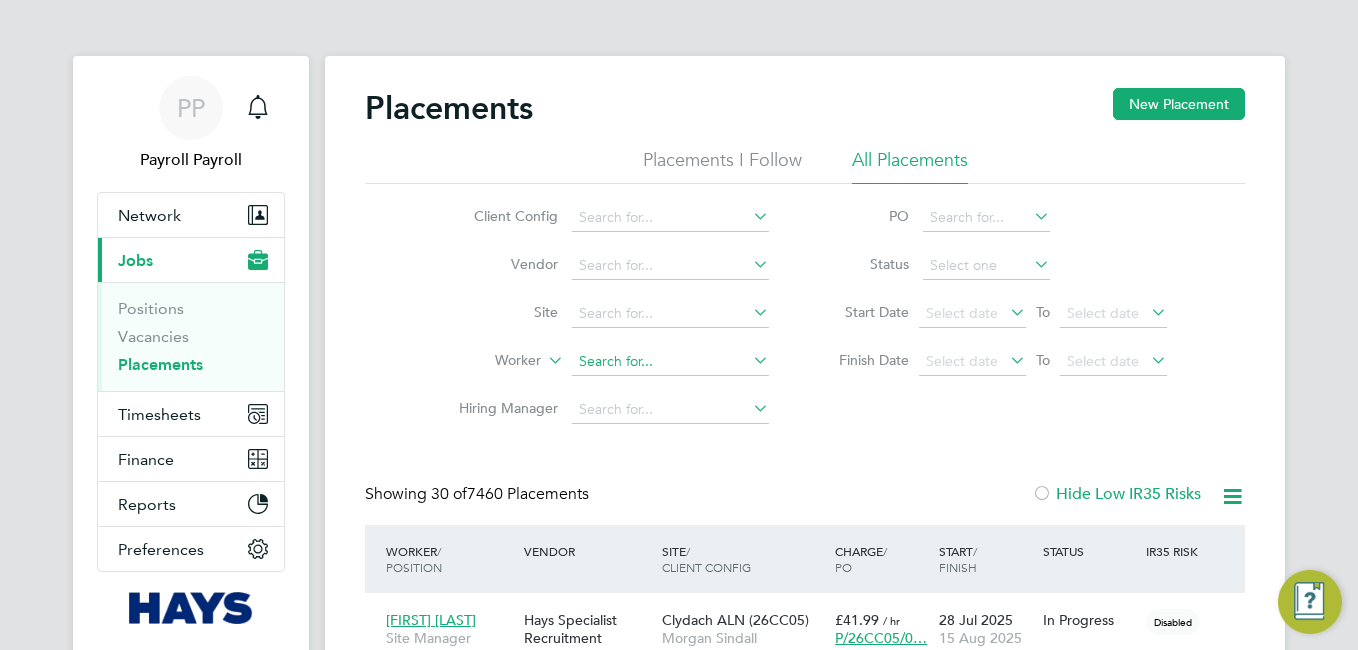 click 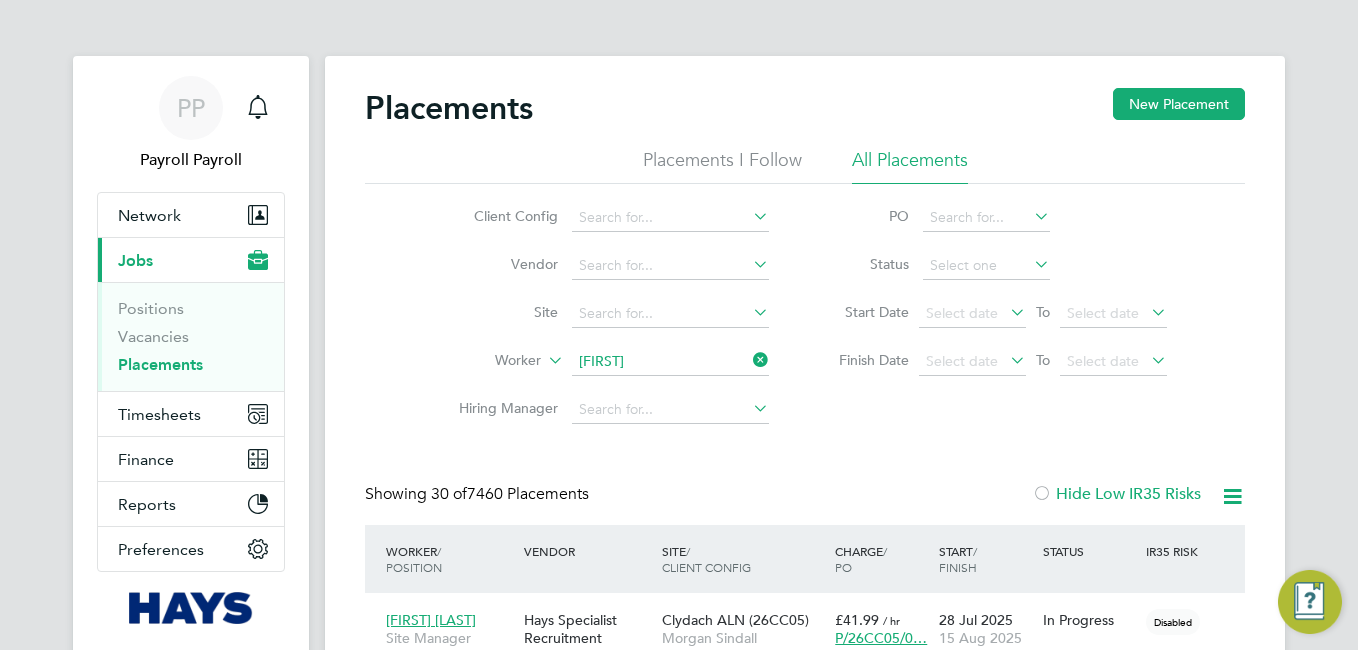 click on "[FIRST]" 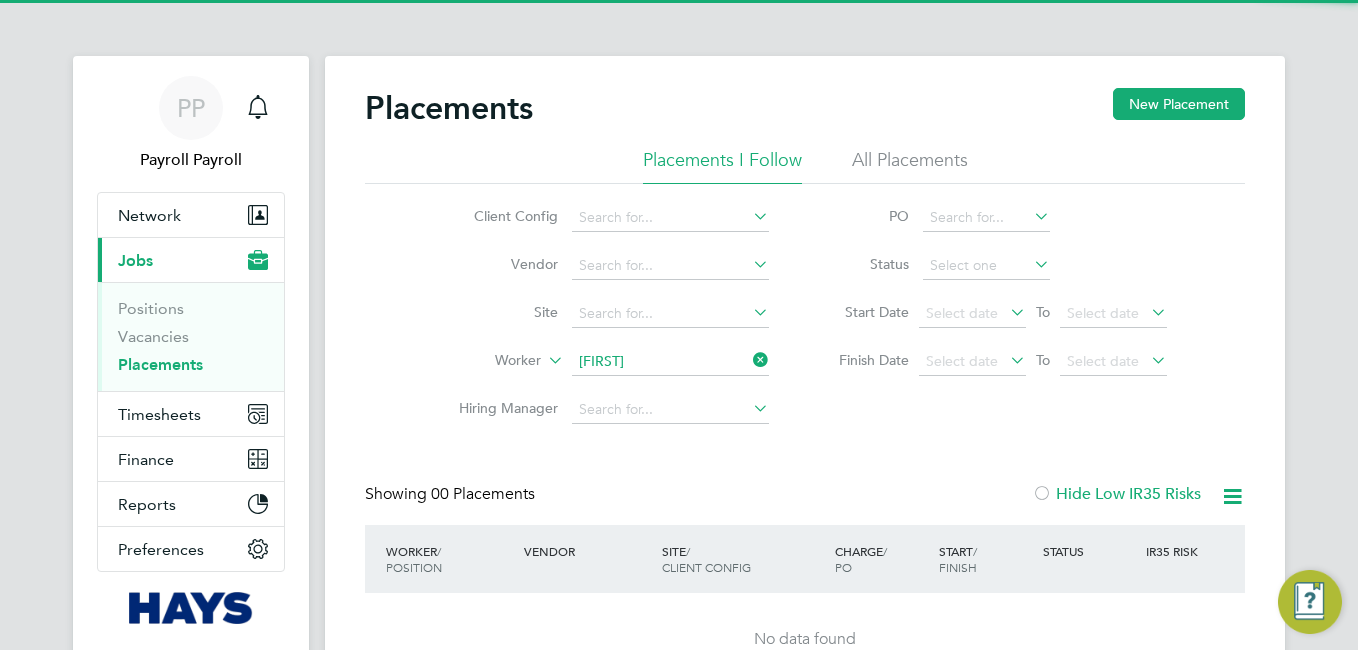 click on "All Placements" 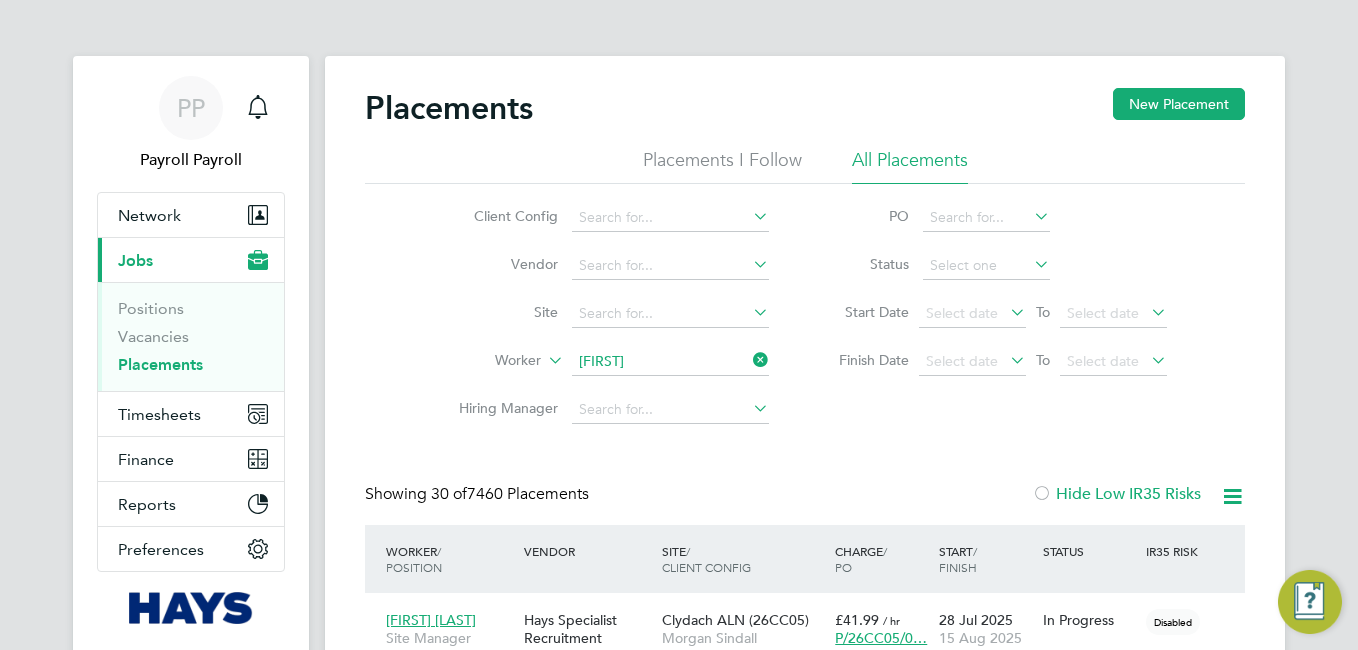 click 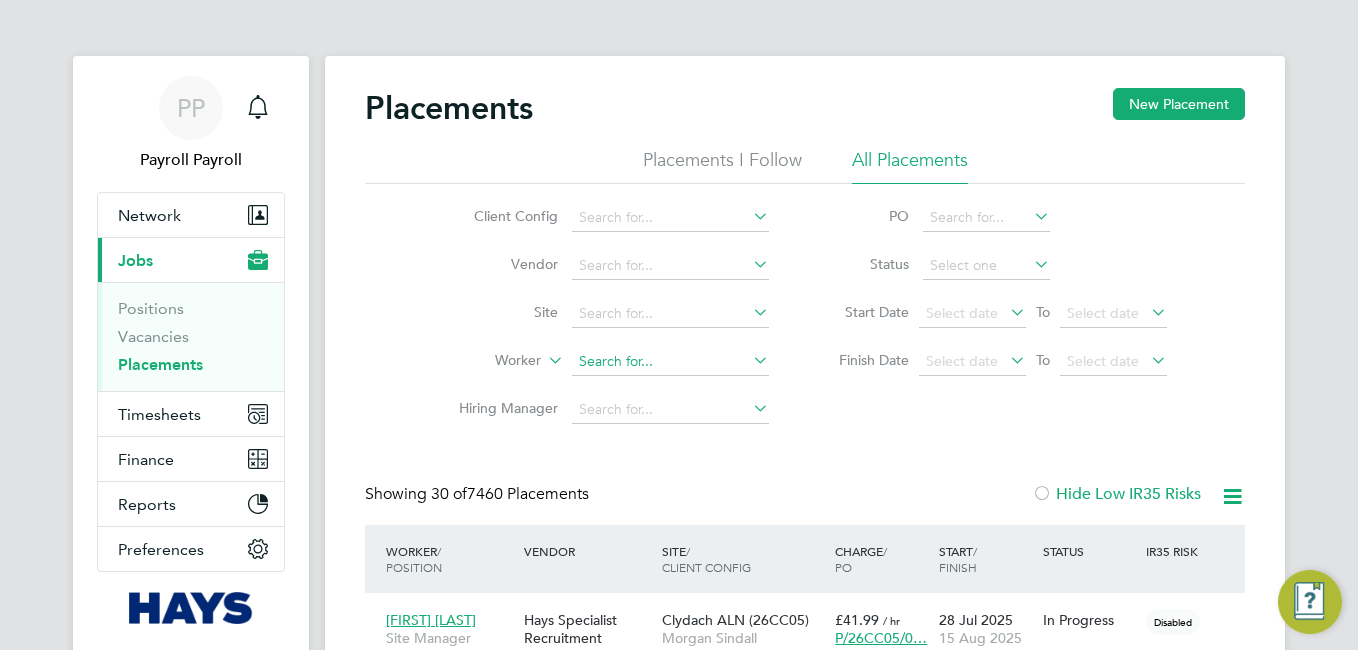 click 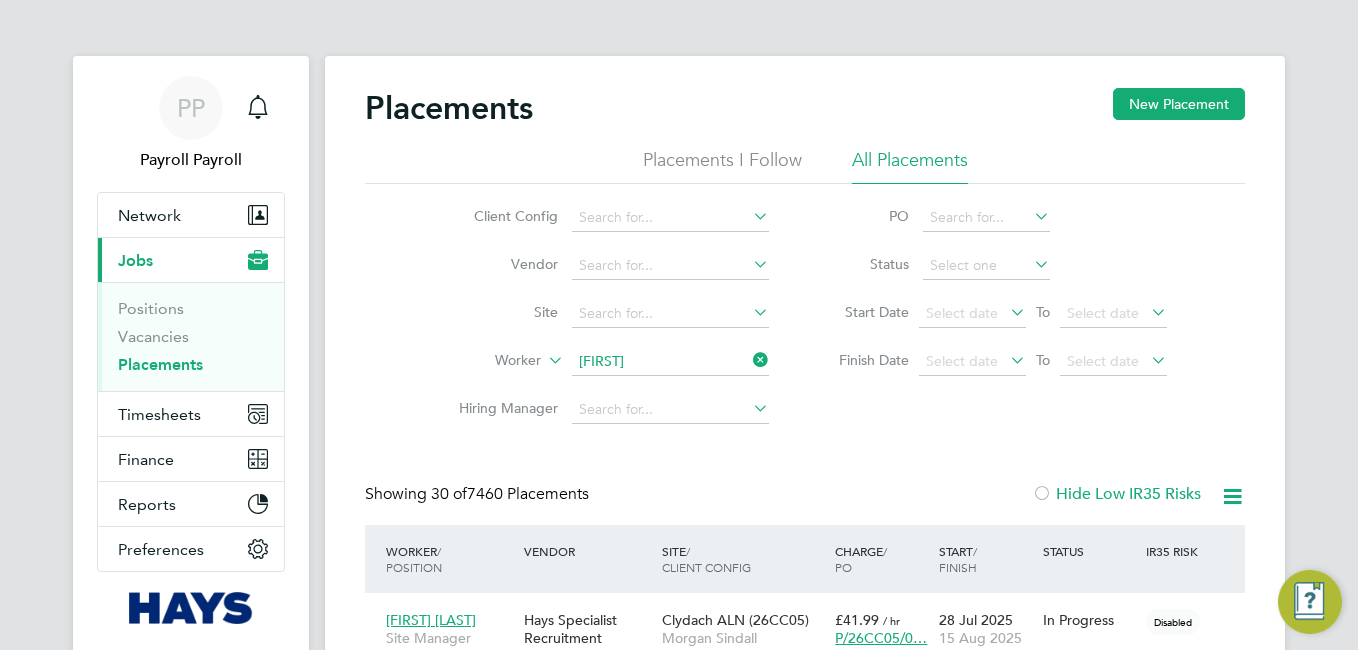 click on "[FIRST]" 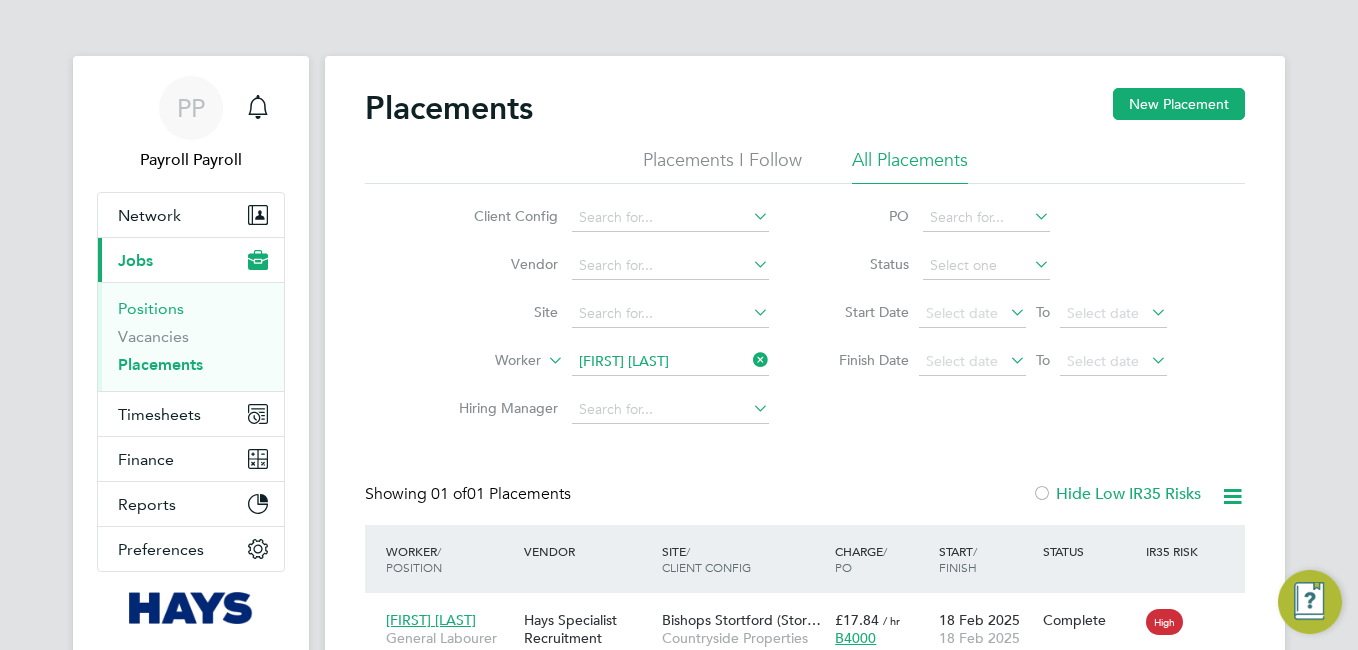 click on "Positions" at bounding box center (151, 308) 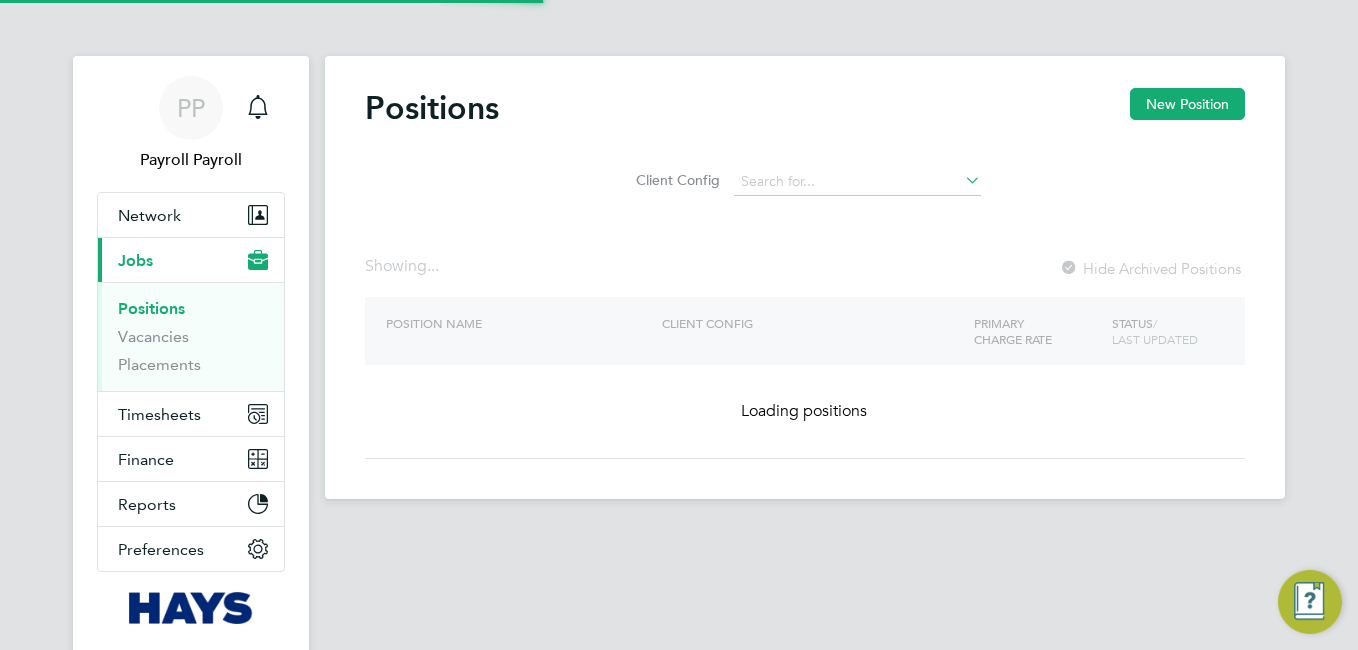 click on "Positions   Vacancies   Placements" at bounding box center (191, 336) 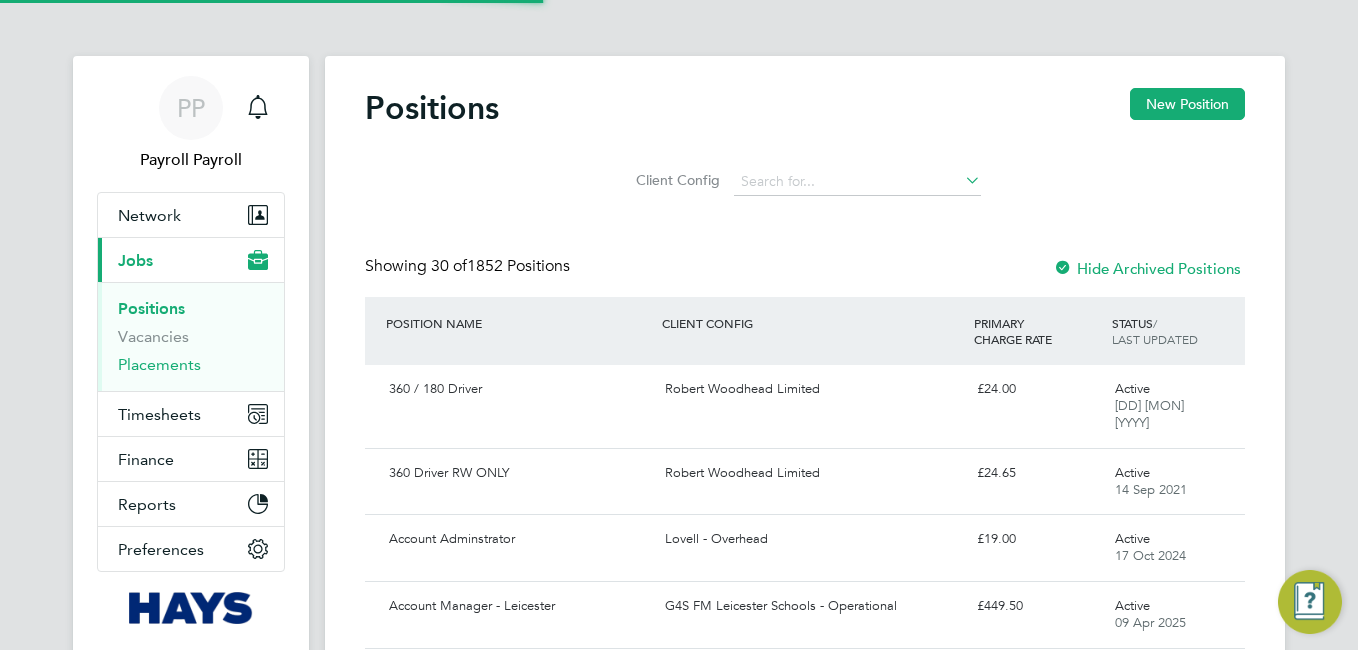 click on "Placements" at bounding box center (159, 364) 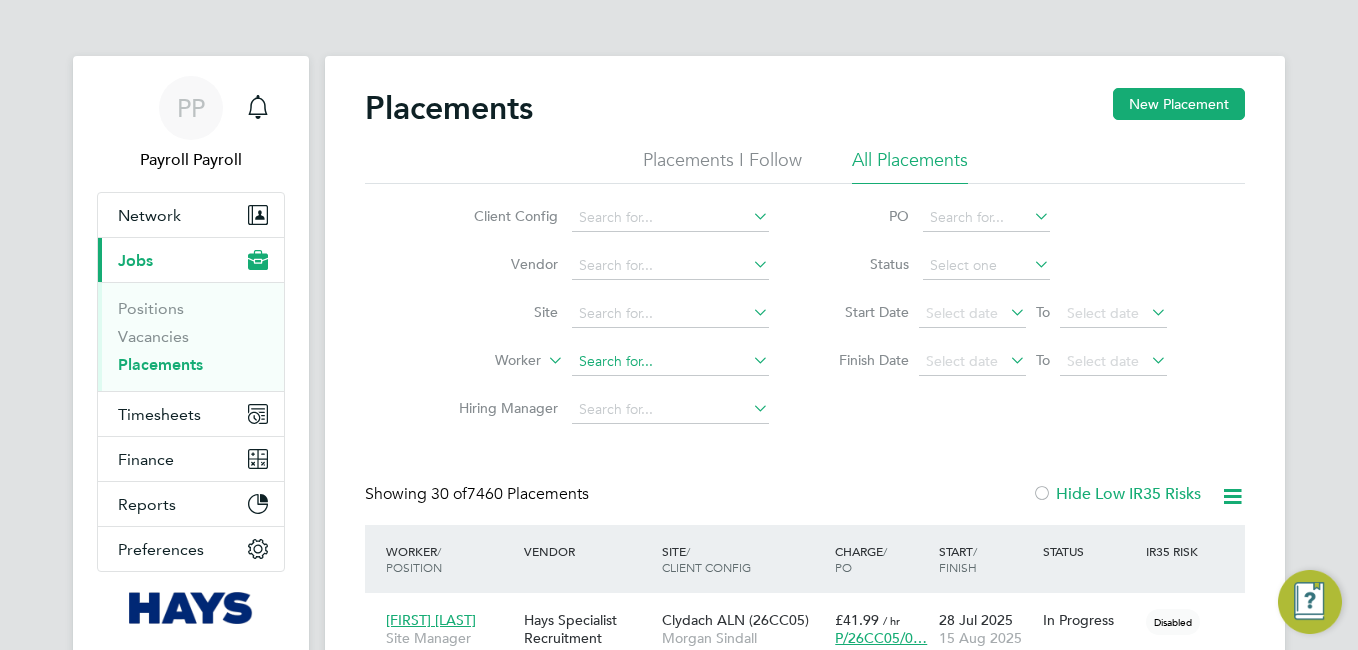 click 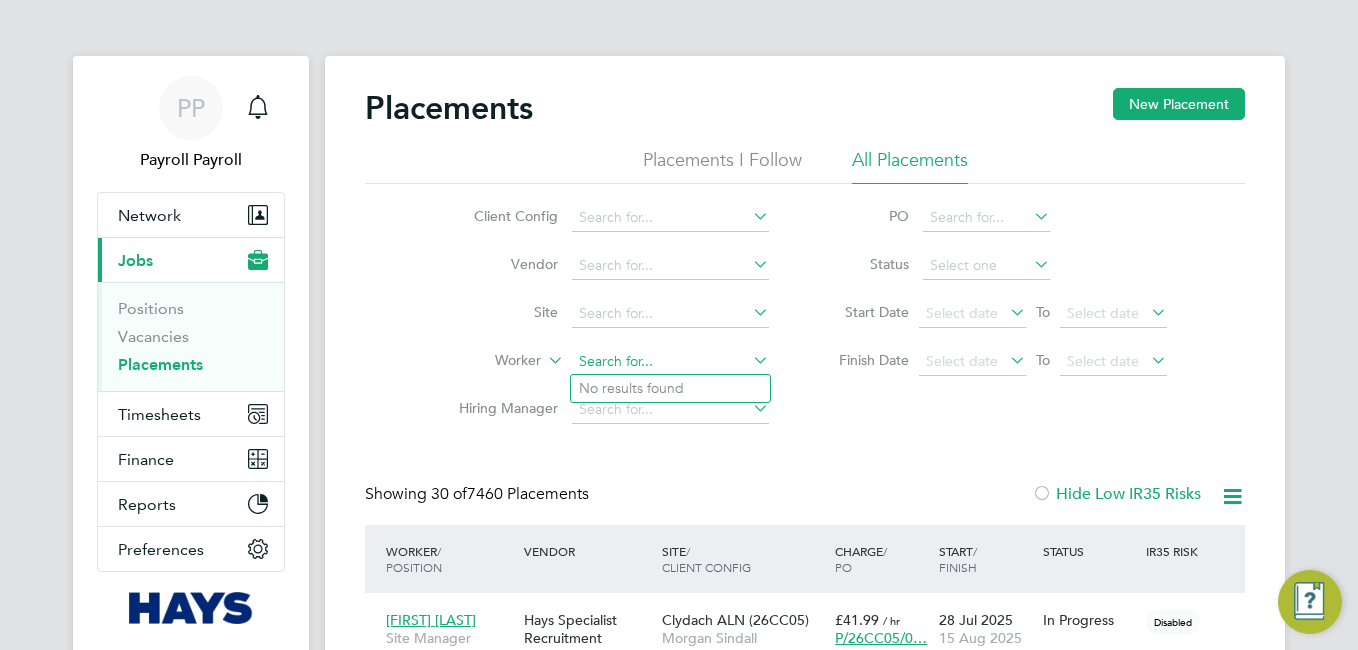 paste on "[FIRST]" 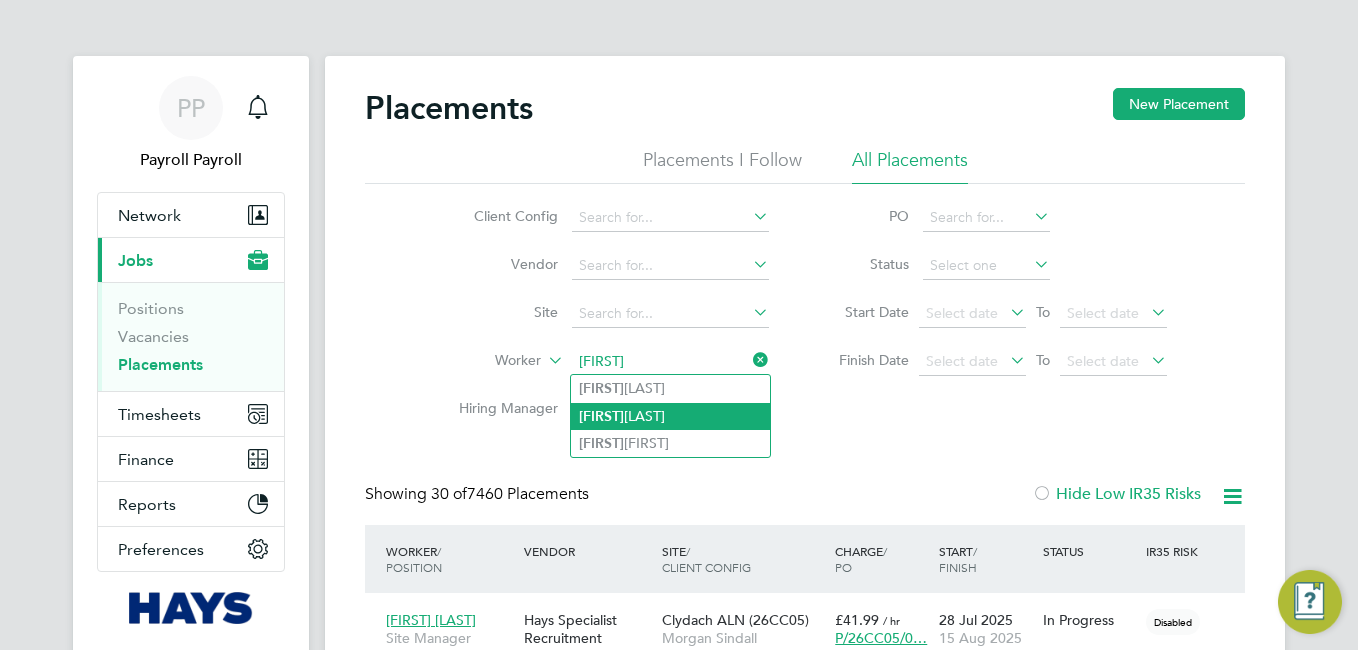 type on "[FIRST]" 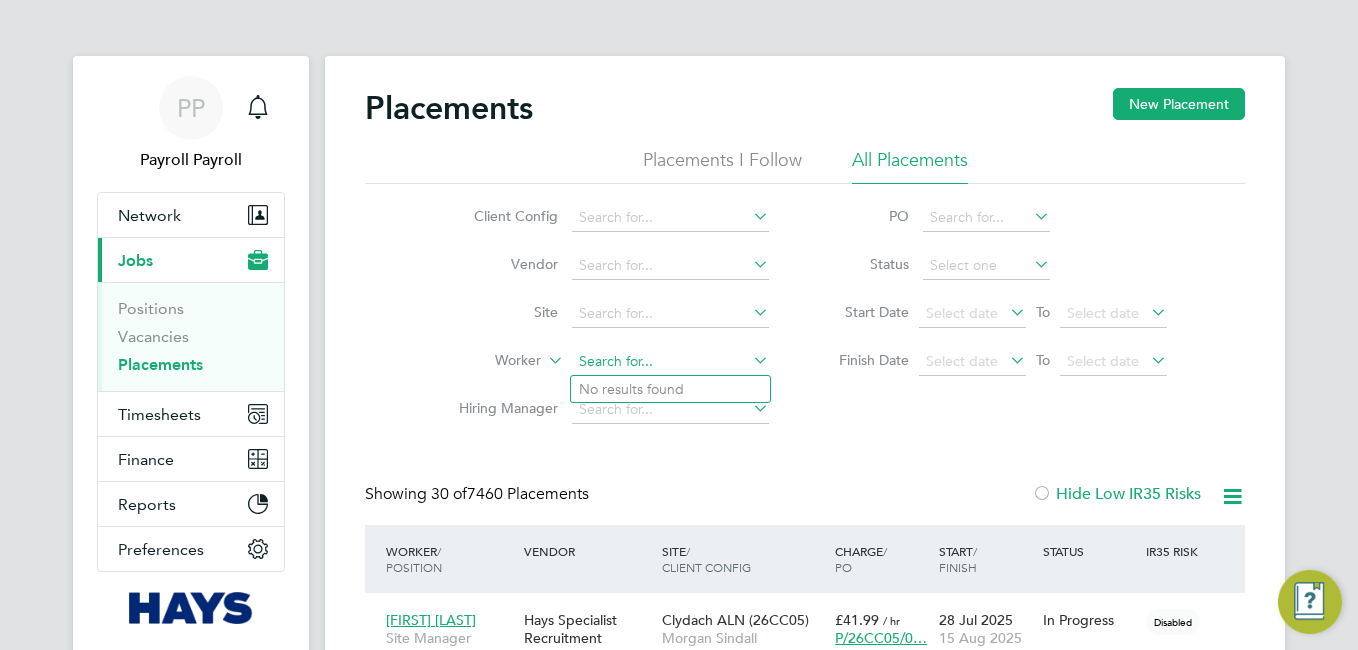 click 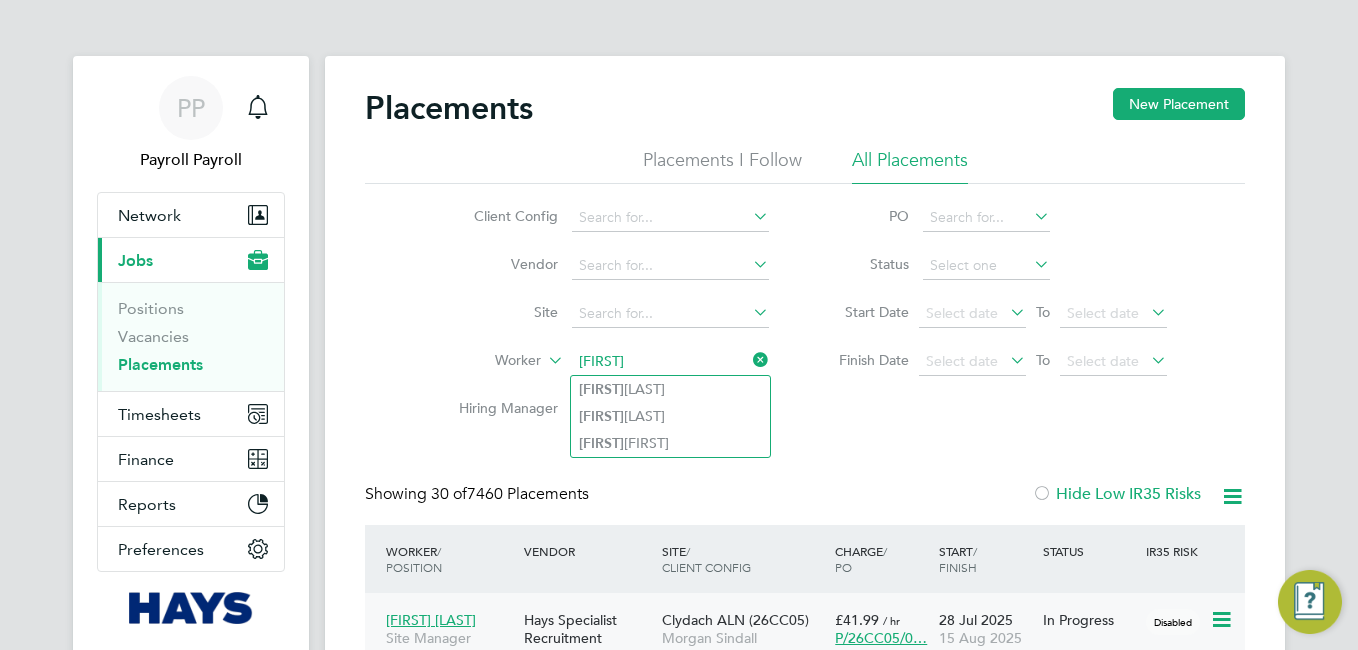 type on "[FIRST]" 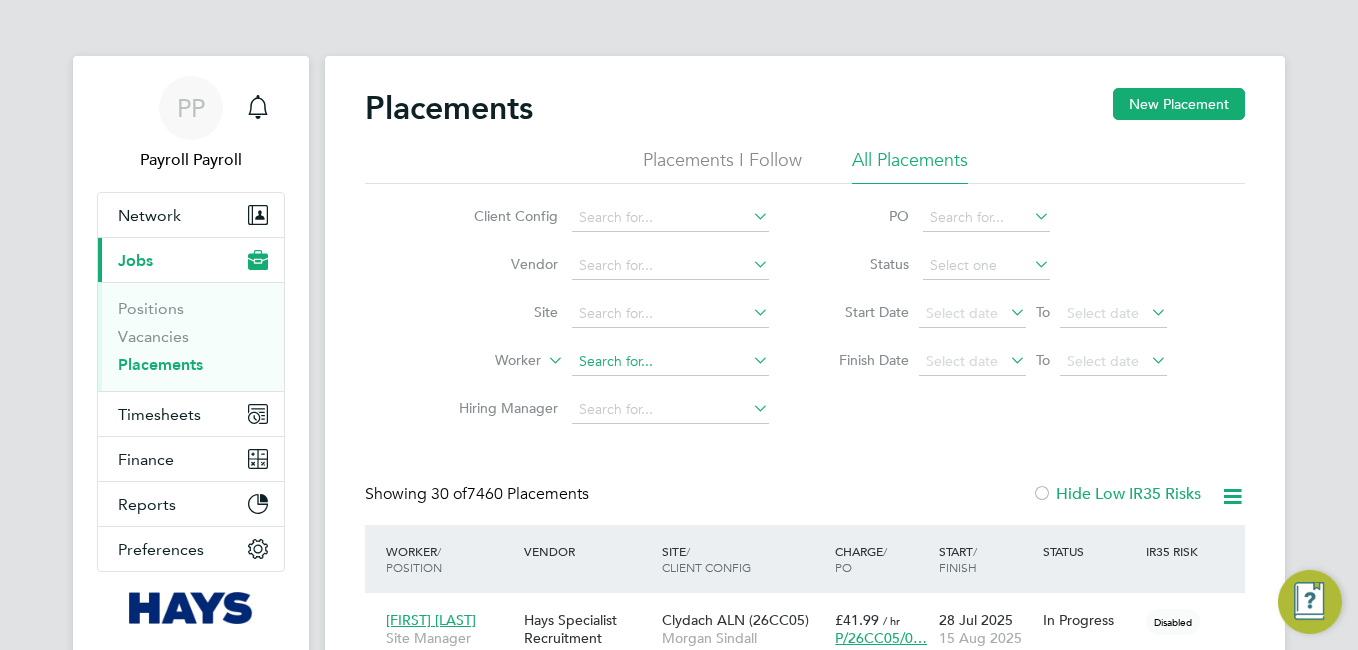 click 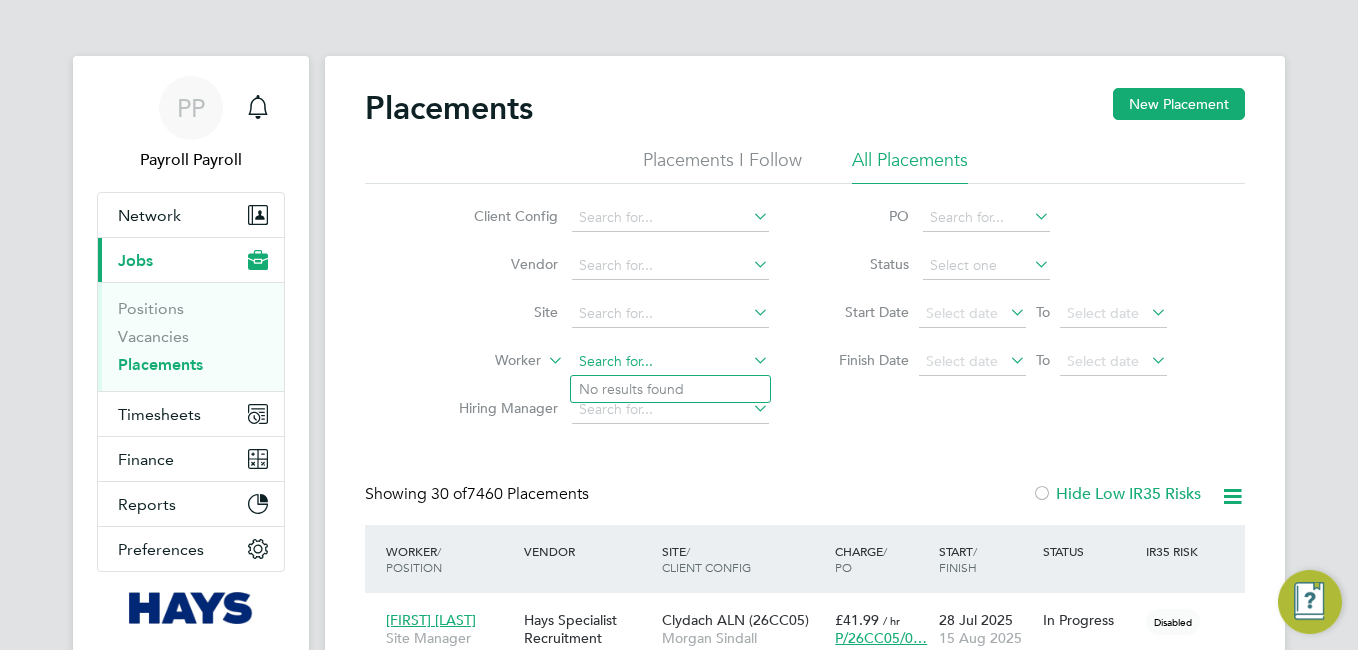 paste on "[LAST]" 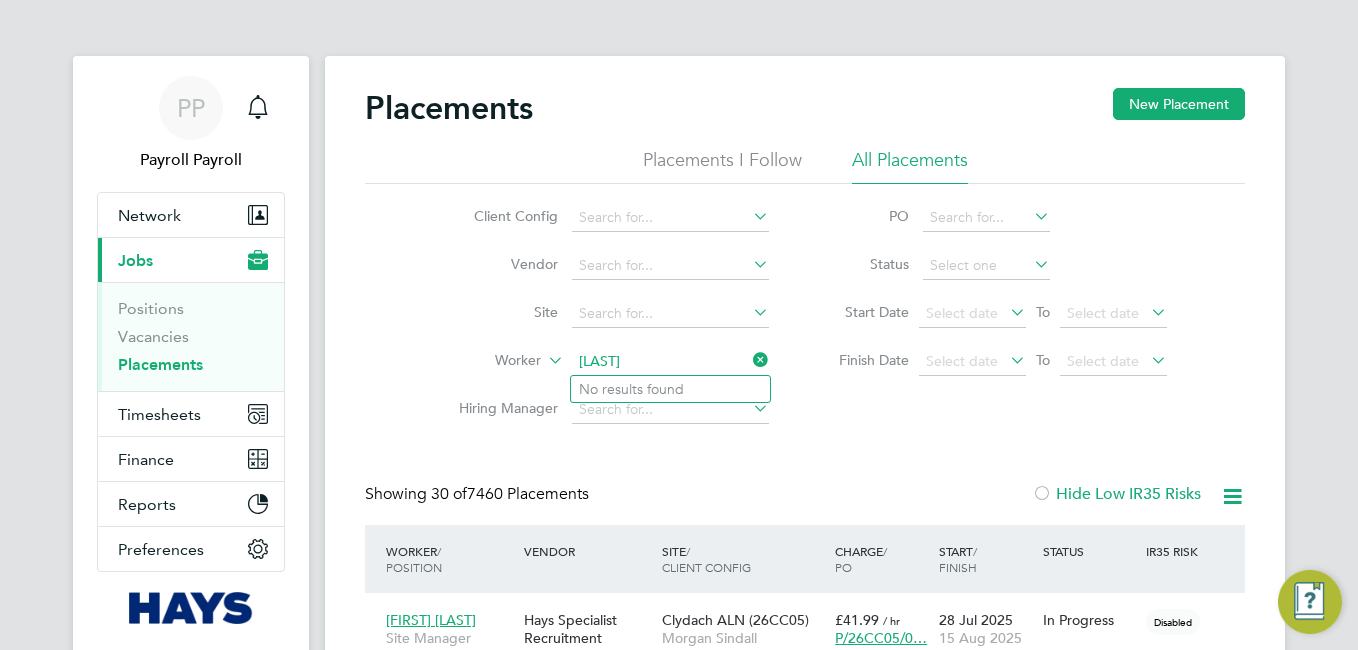 type on "[LAST]" 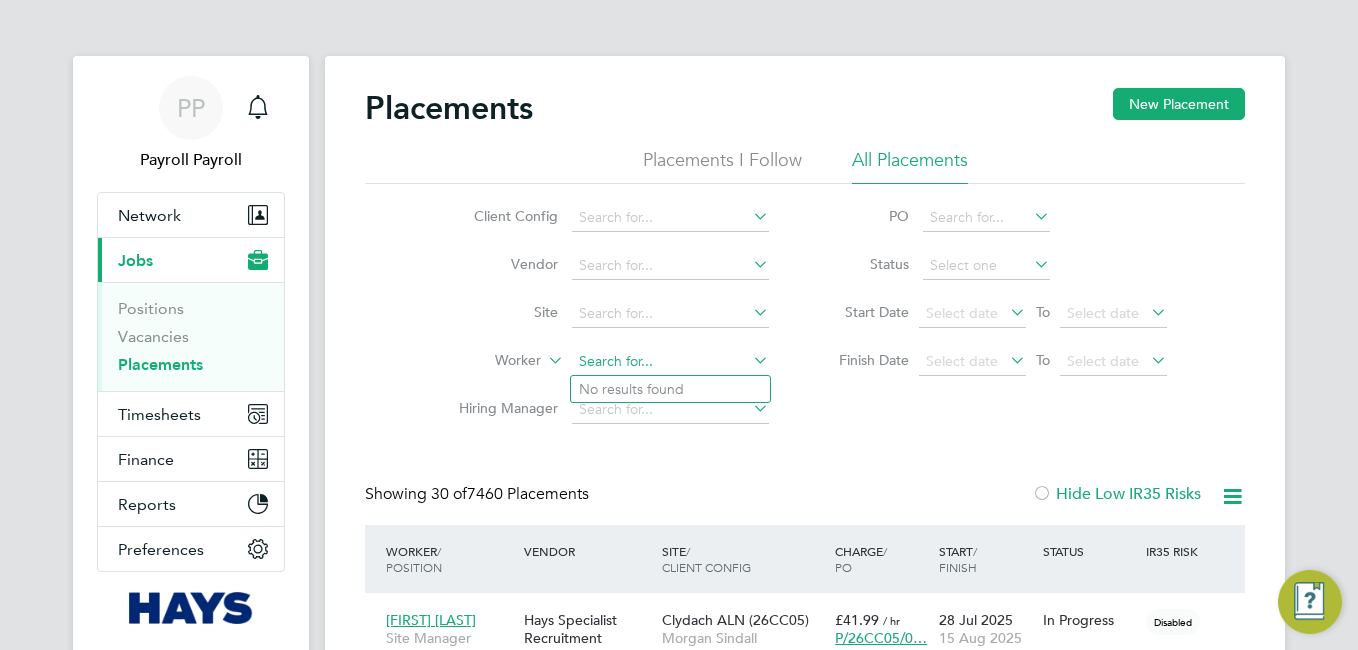 paste on "[LAST]" 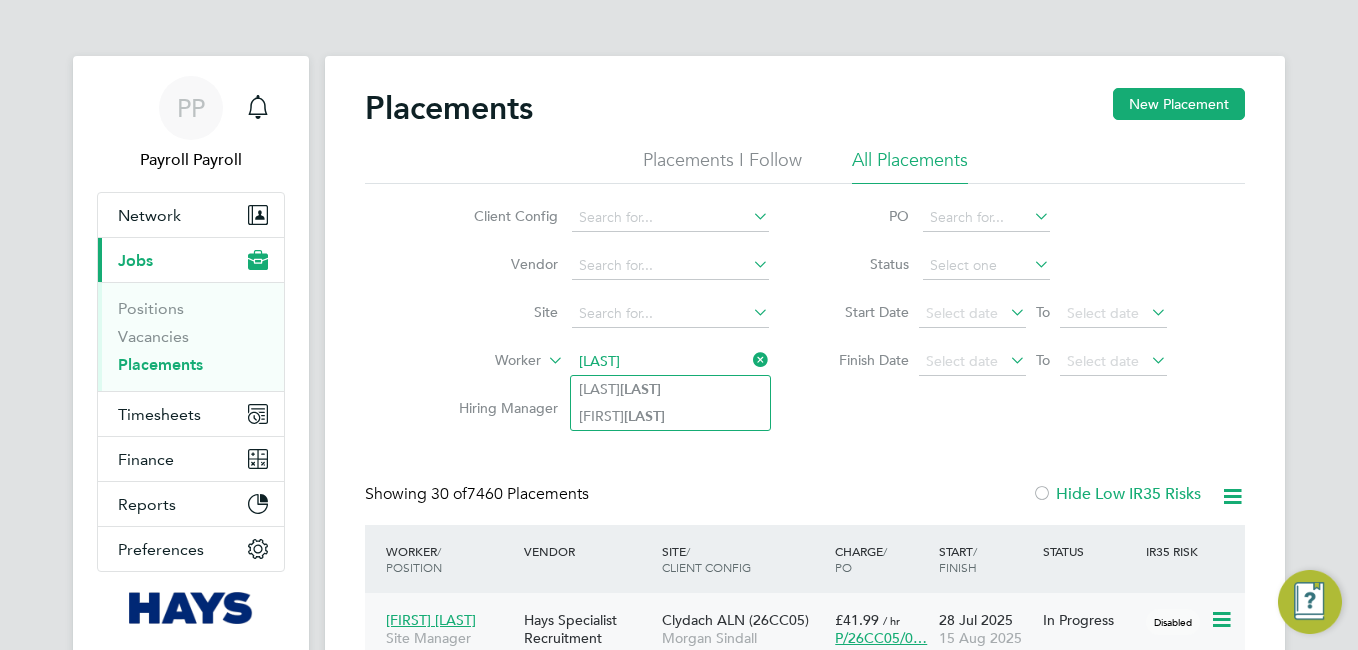 type on "[LAST]" 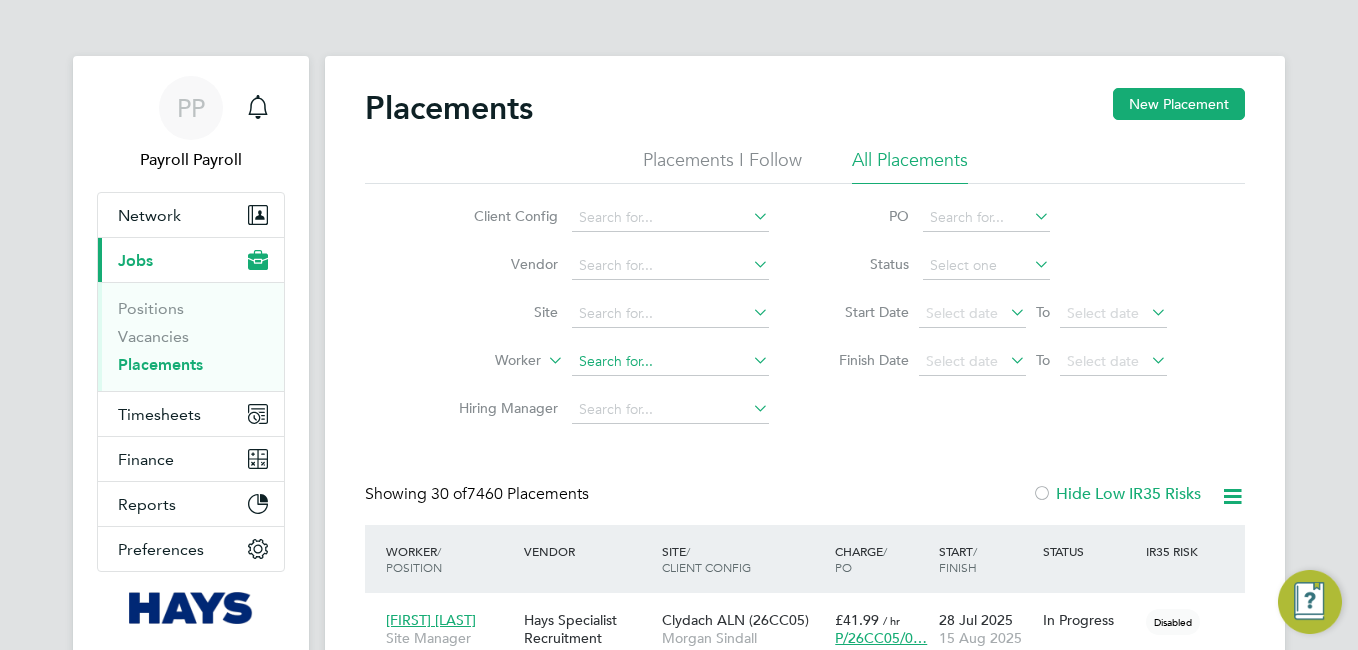 click 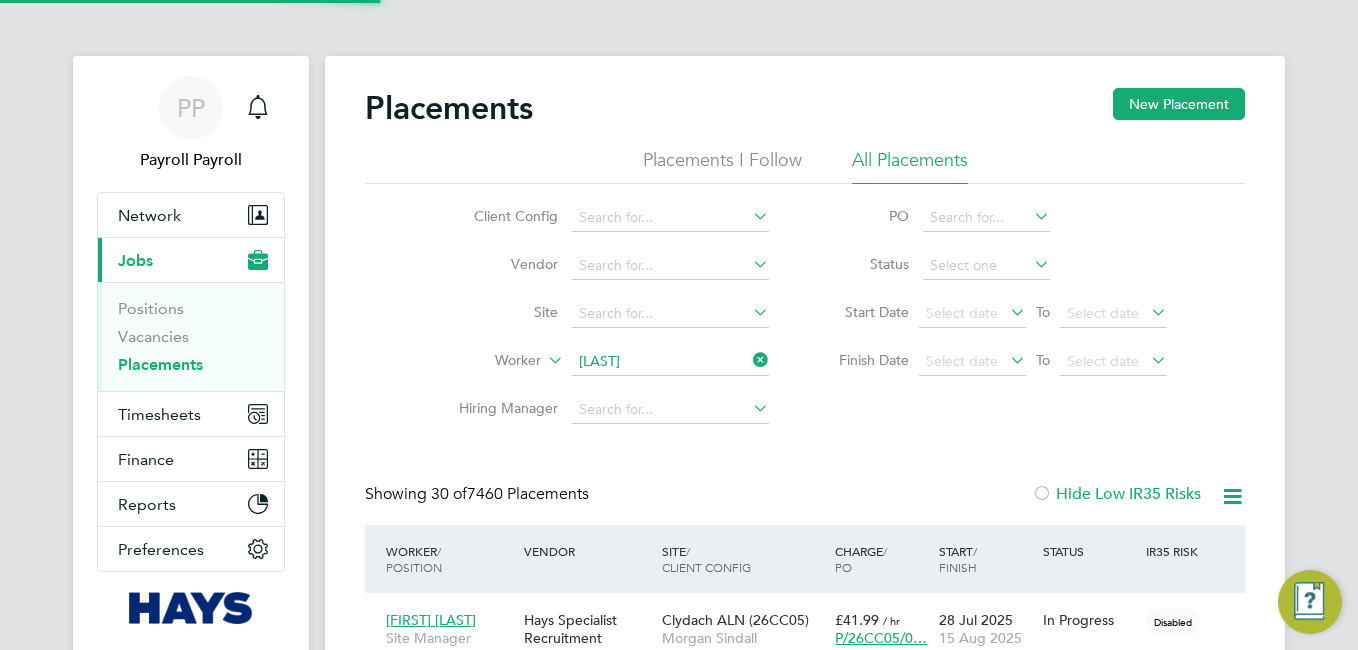 click on "[LAST]" 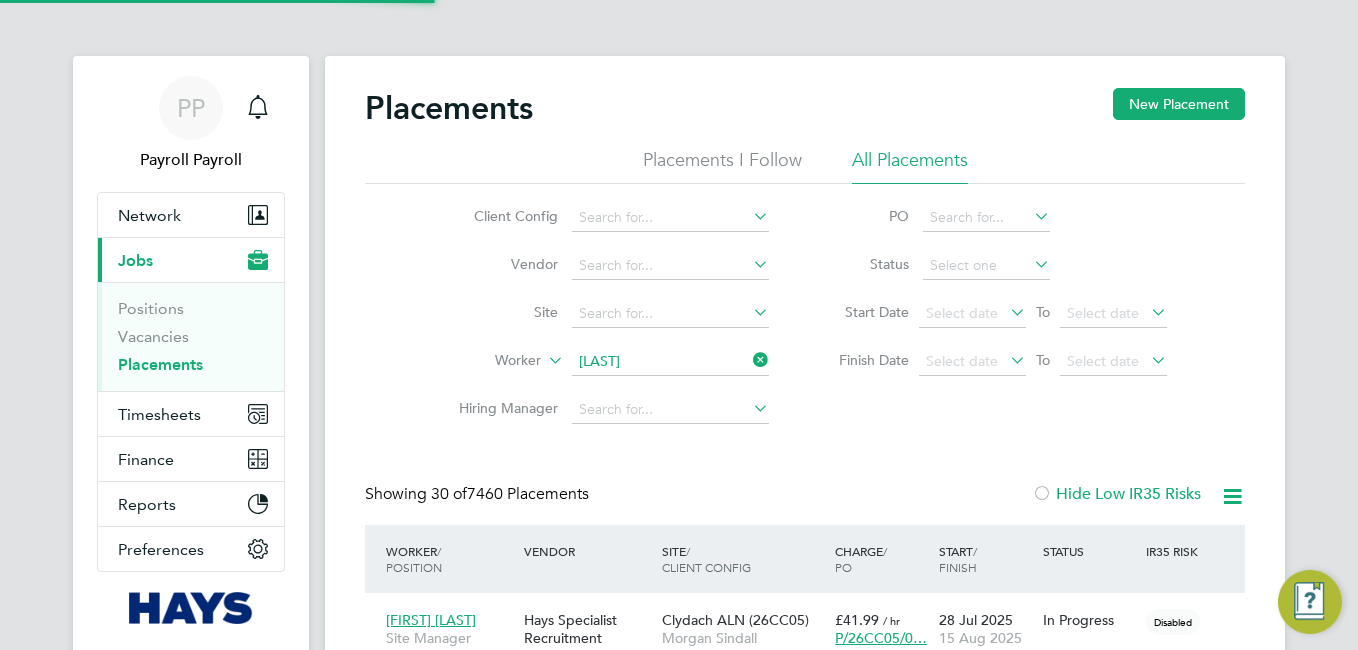 type on "[LAST]" 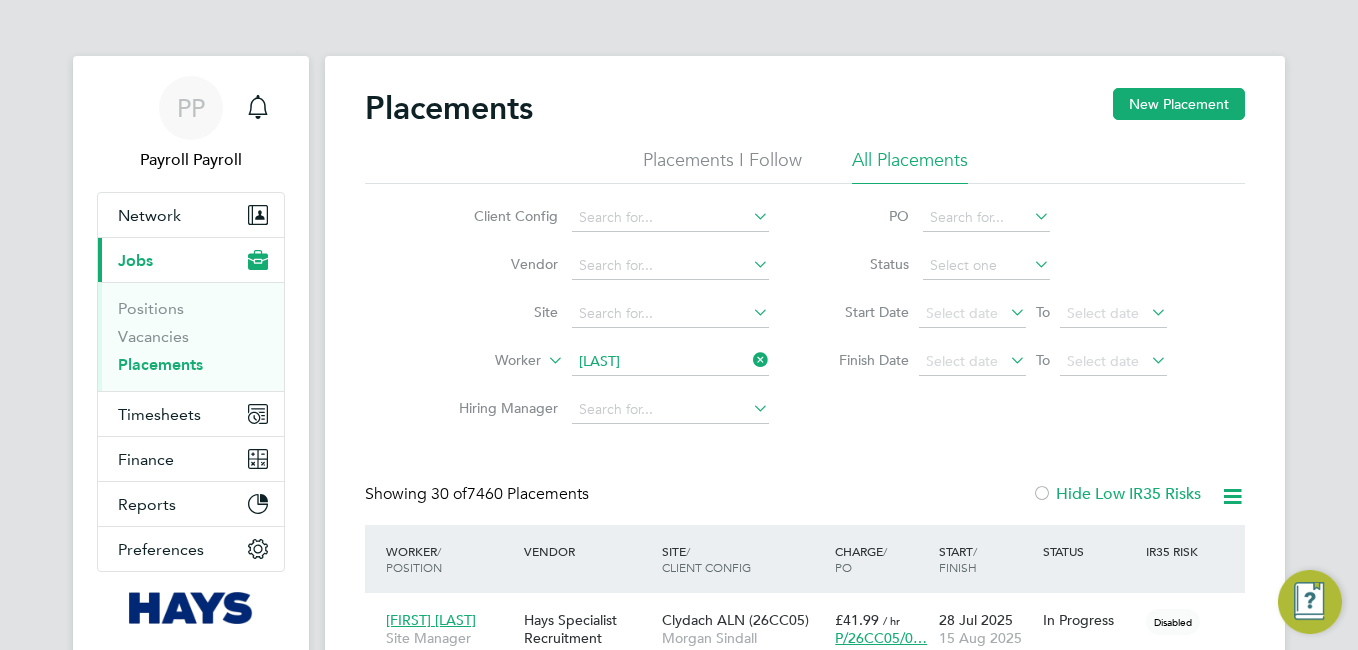 click on "Placements" at bounding box center [160, 364] 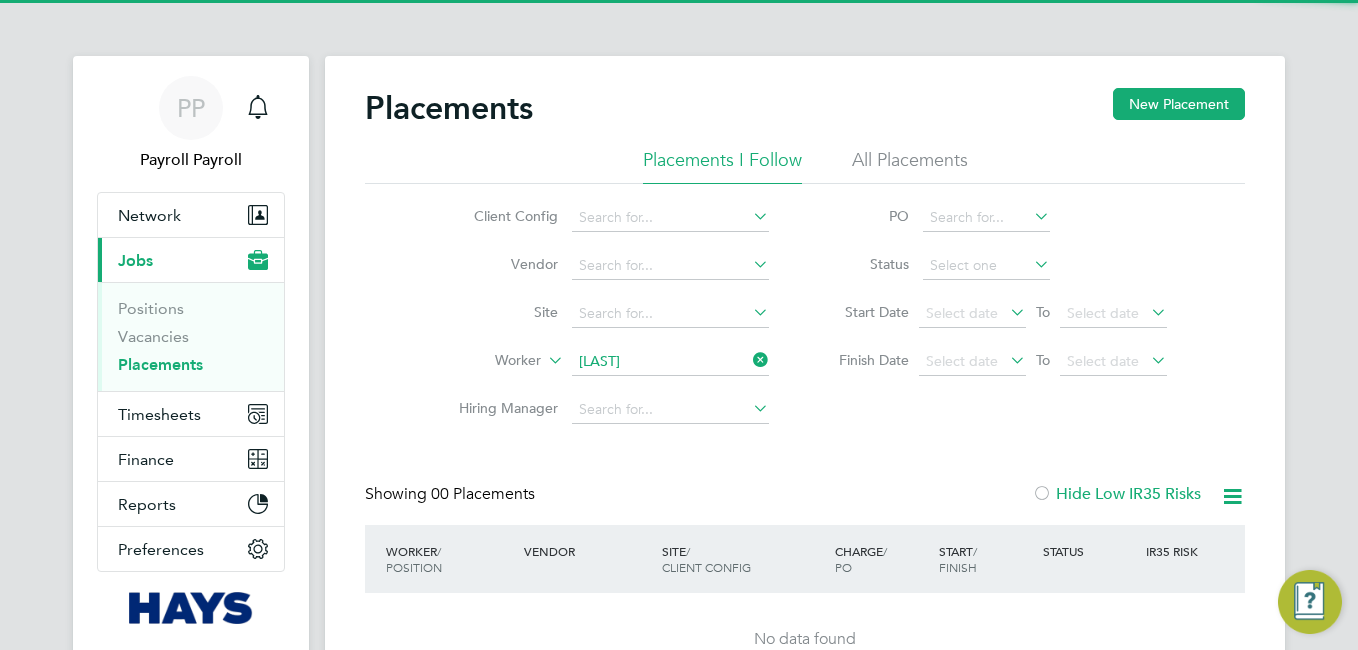 click on "All Placements" 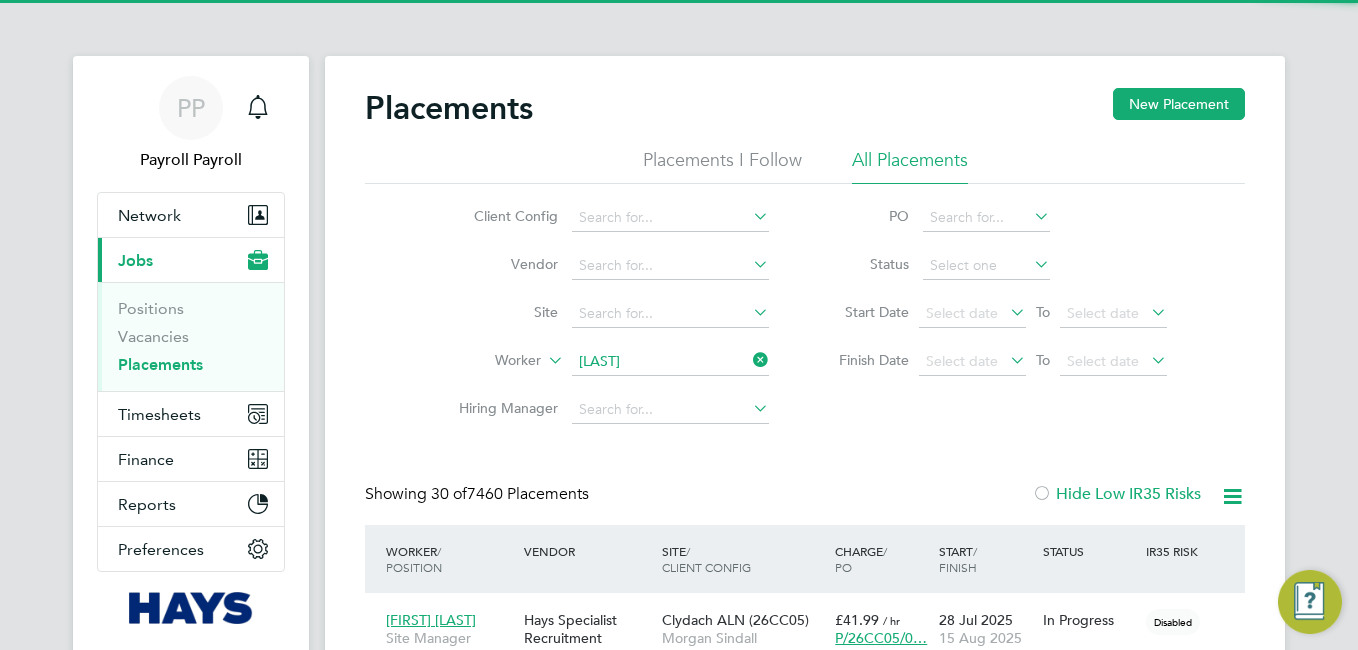 scroll, scrollTop: 10, scrollLeft: 10, axis: both 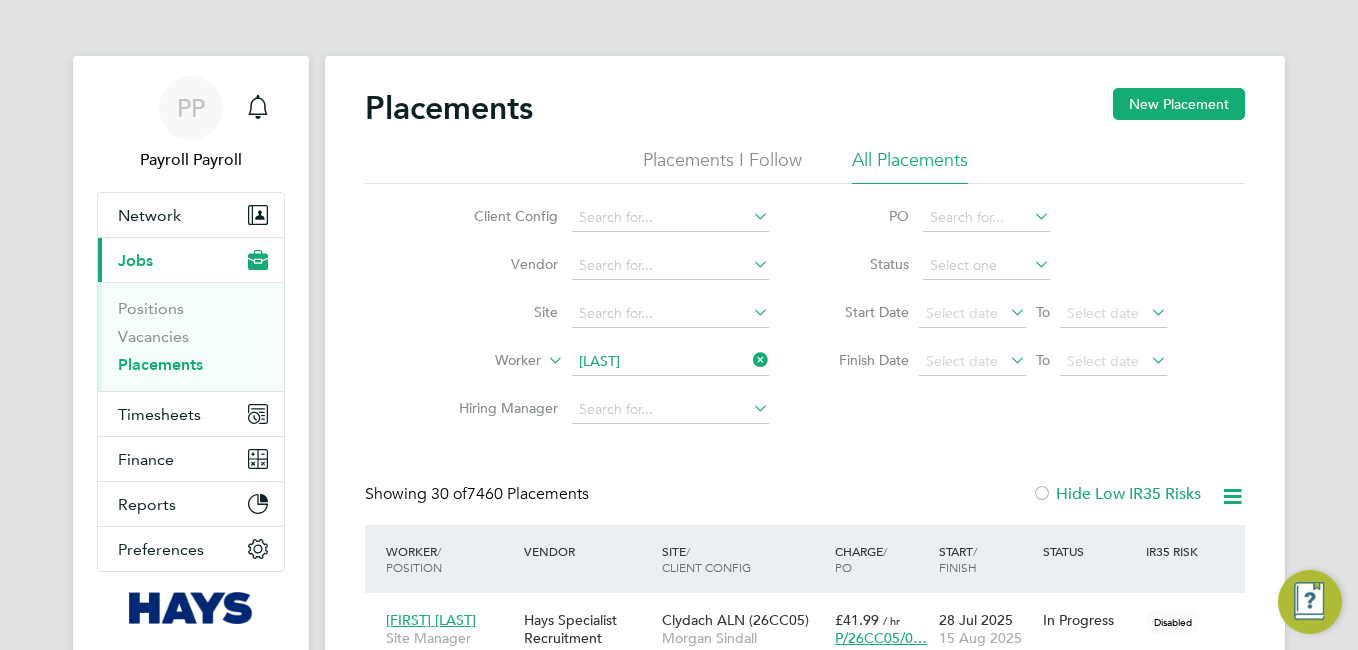 click 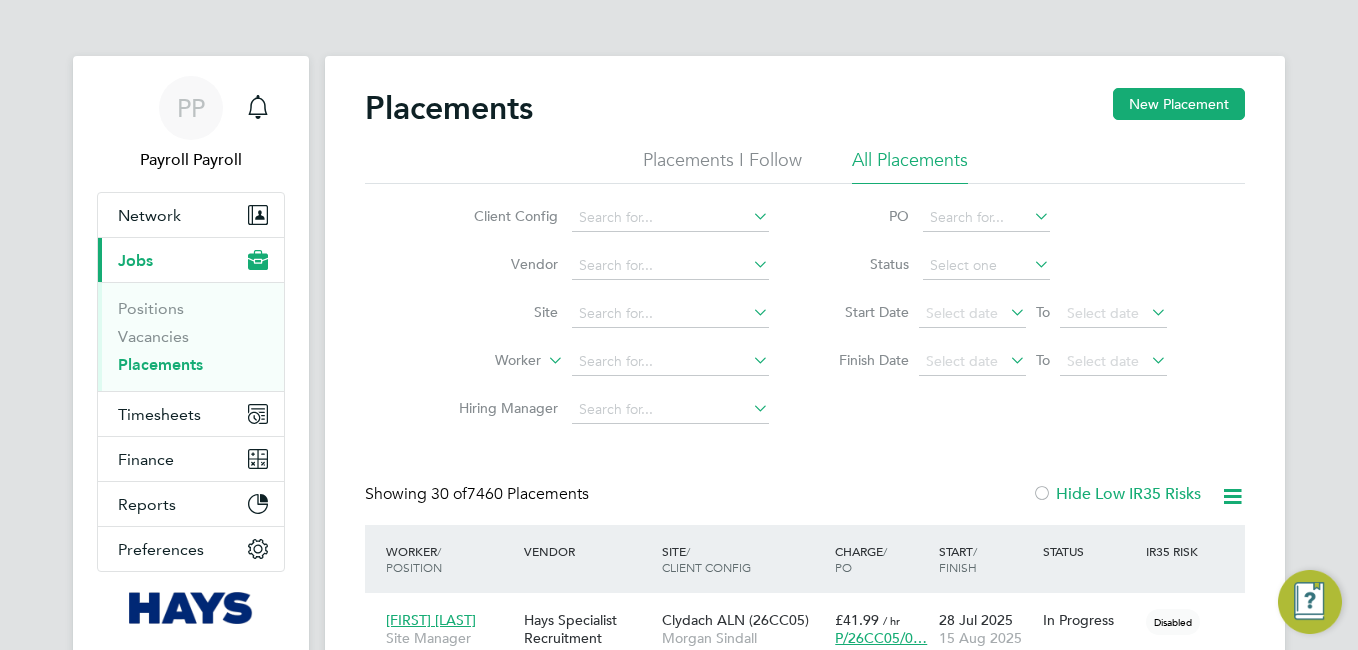 click on "Placements I Follow" 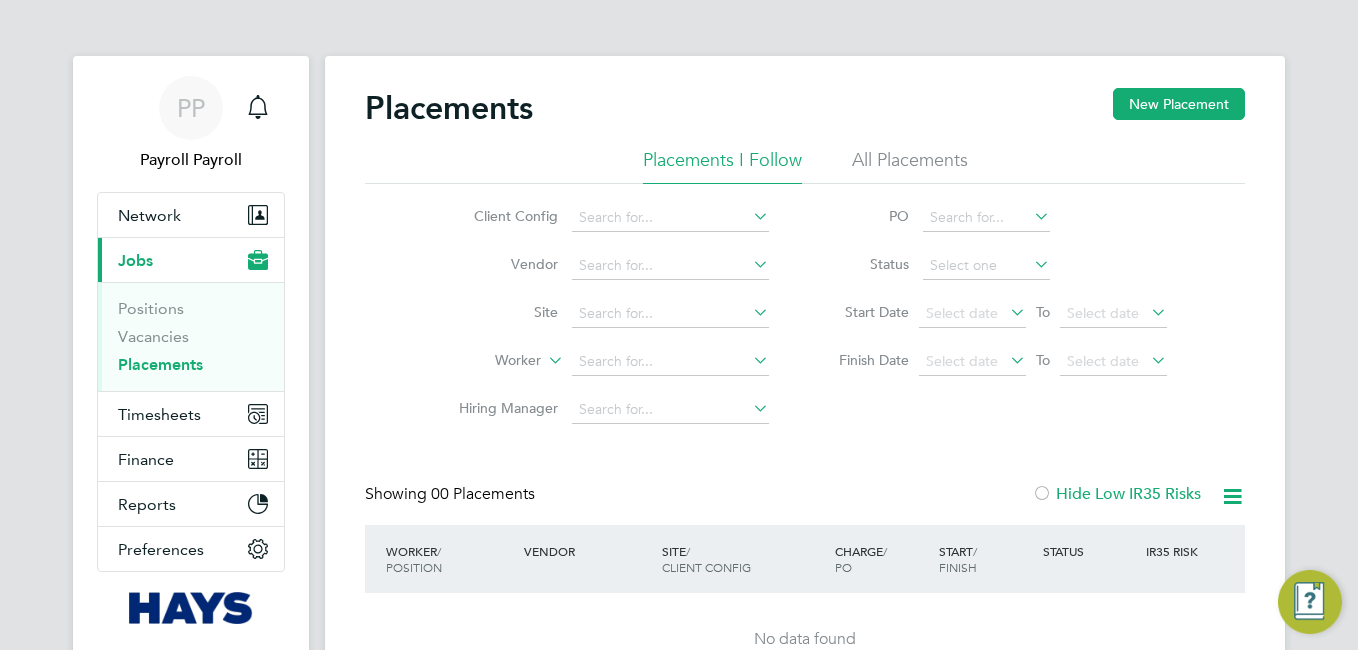 click on "All Placements" 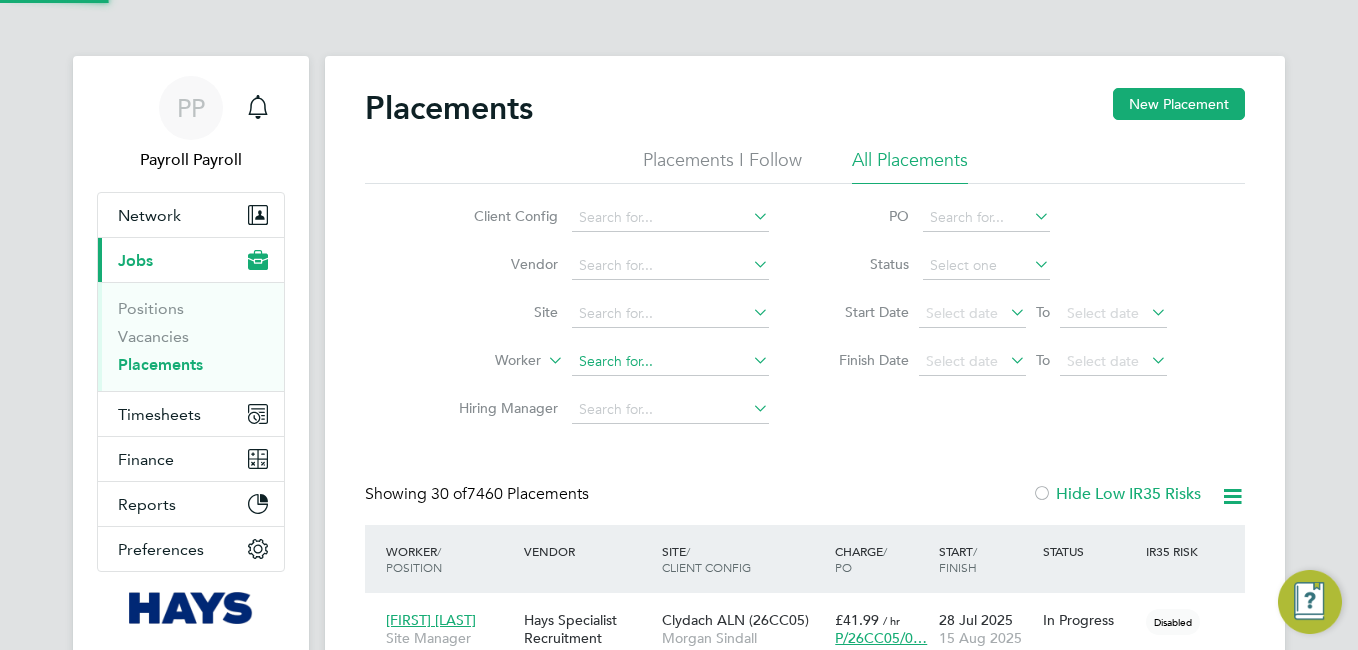 click 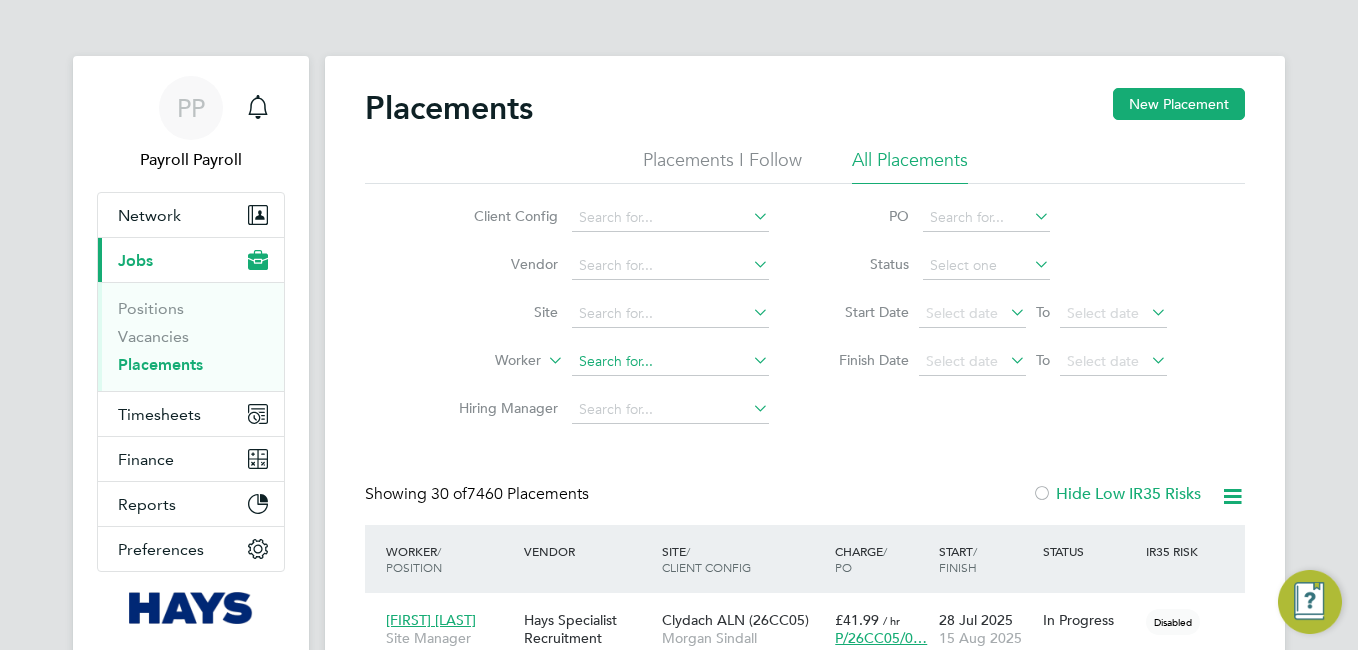 paste on "[LAST]" 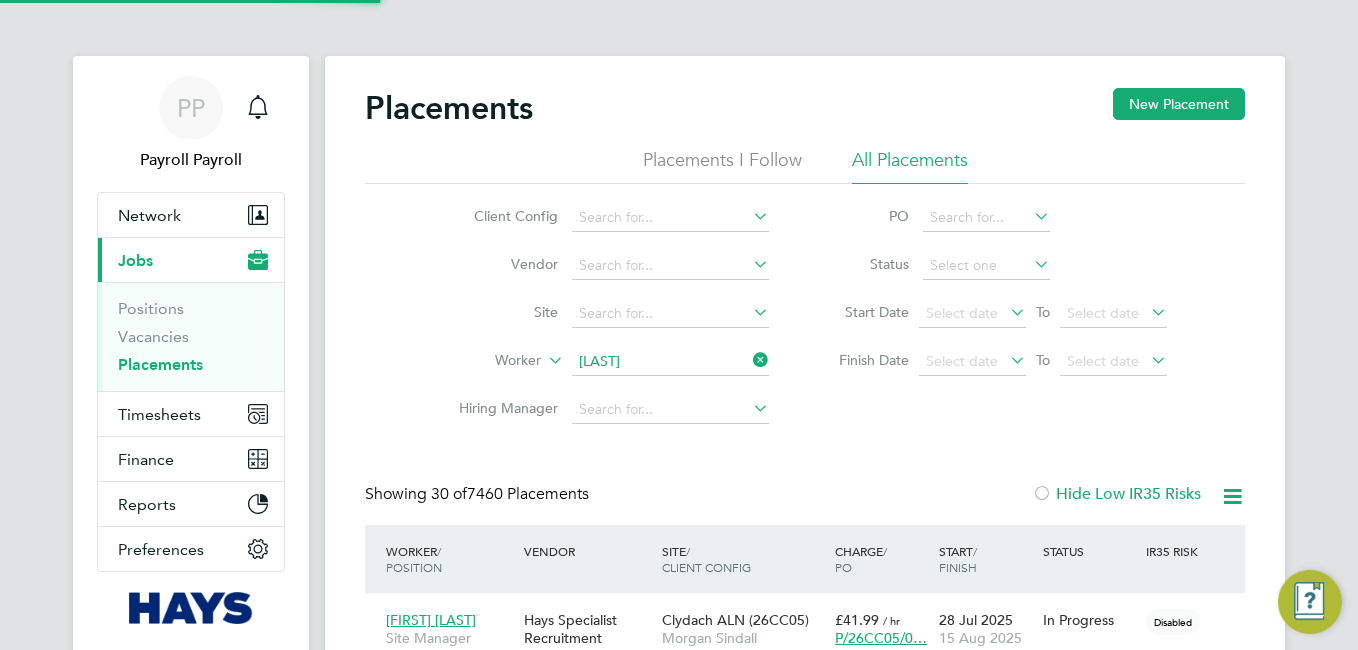 type on "[FIRST] [LAST]" 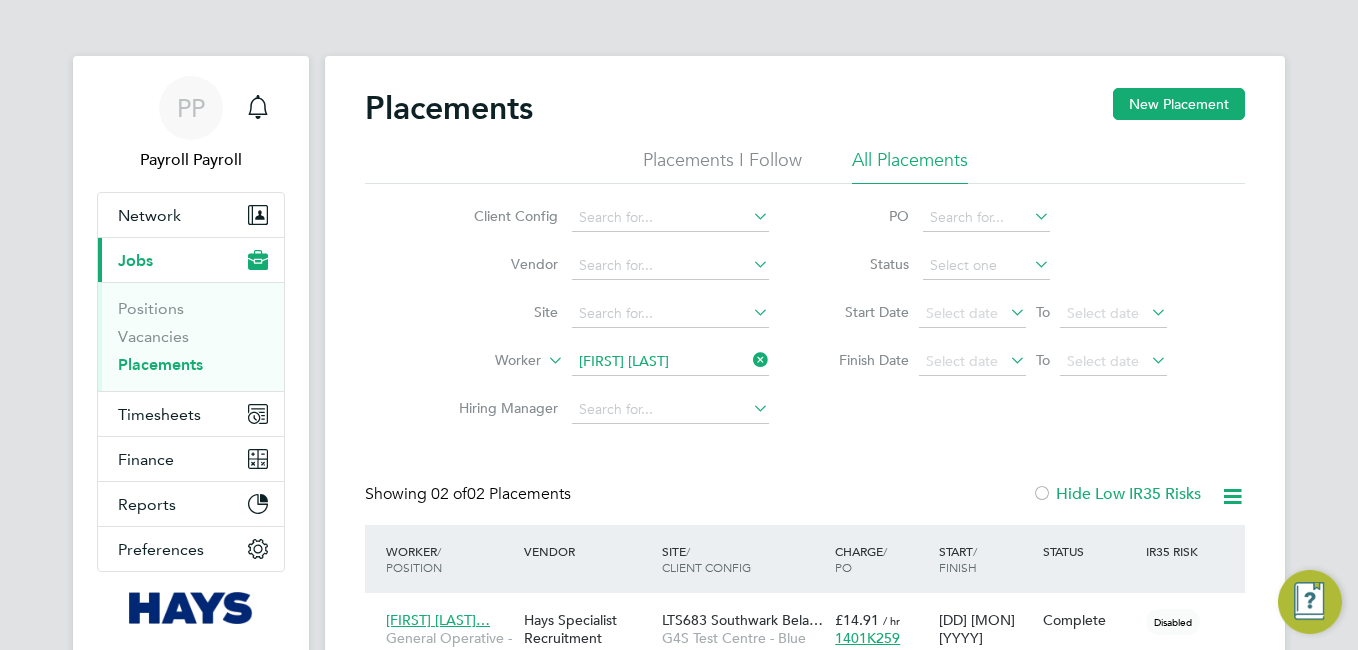 click 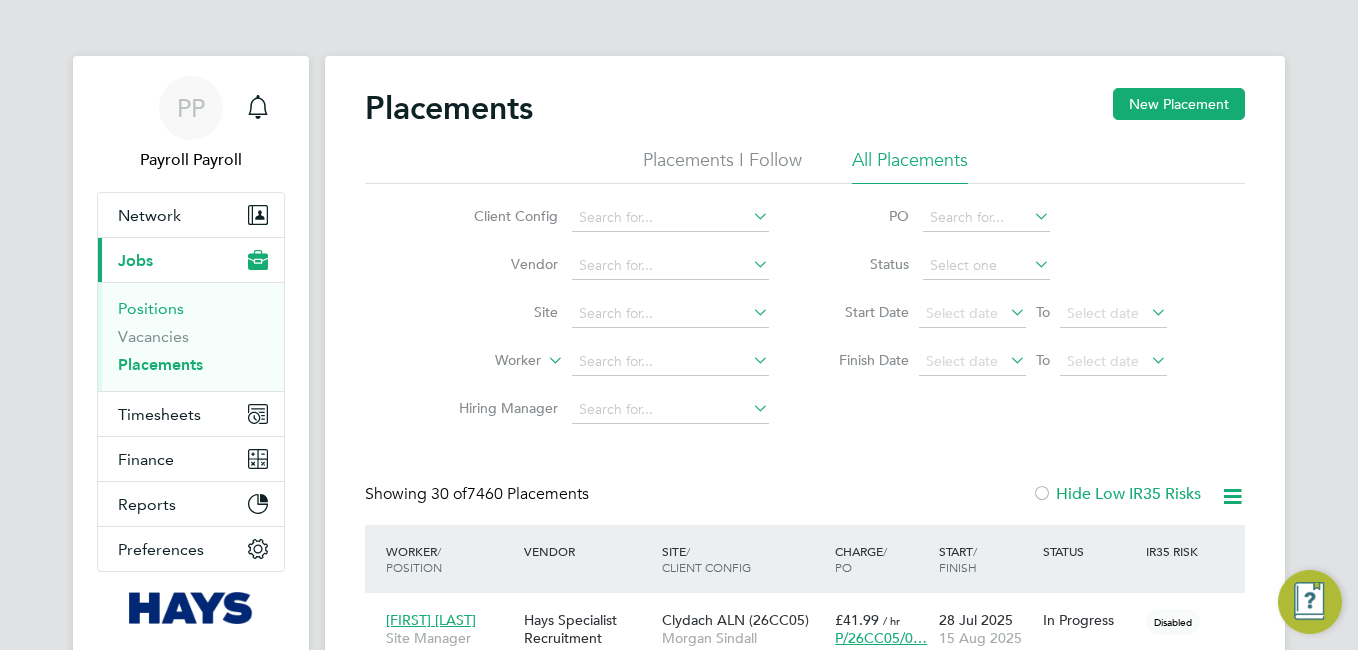 click on "Positions" at bounding box center (151, 308) 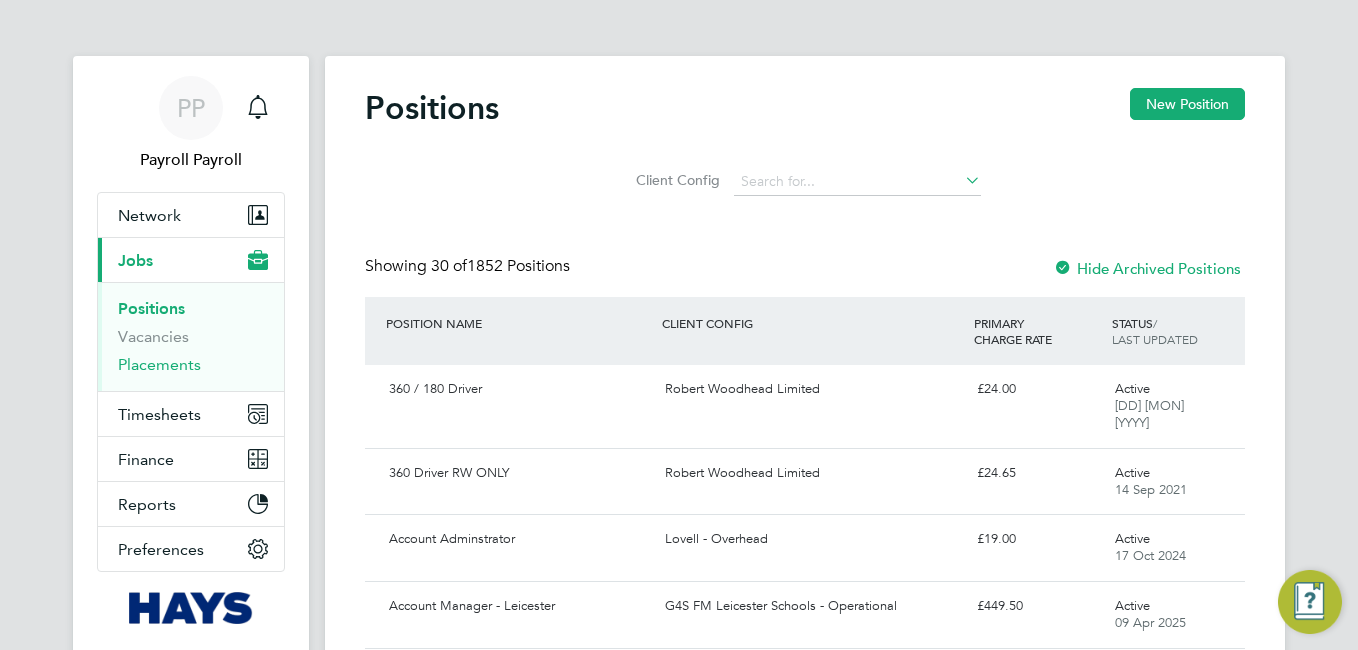 click on "Placements" at bounding box center (159, 364) 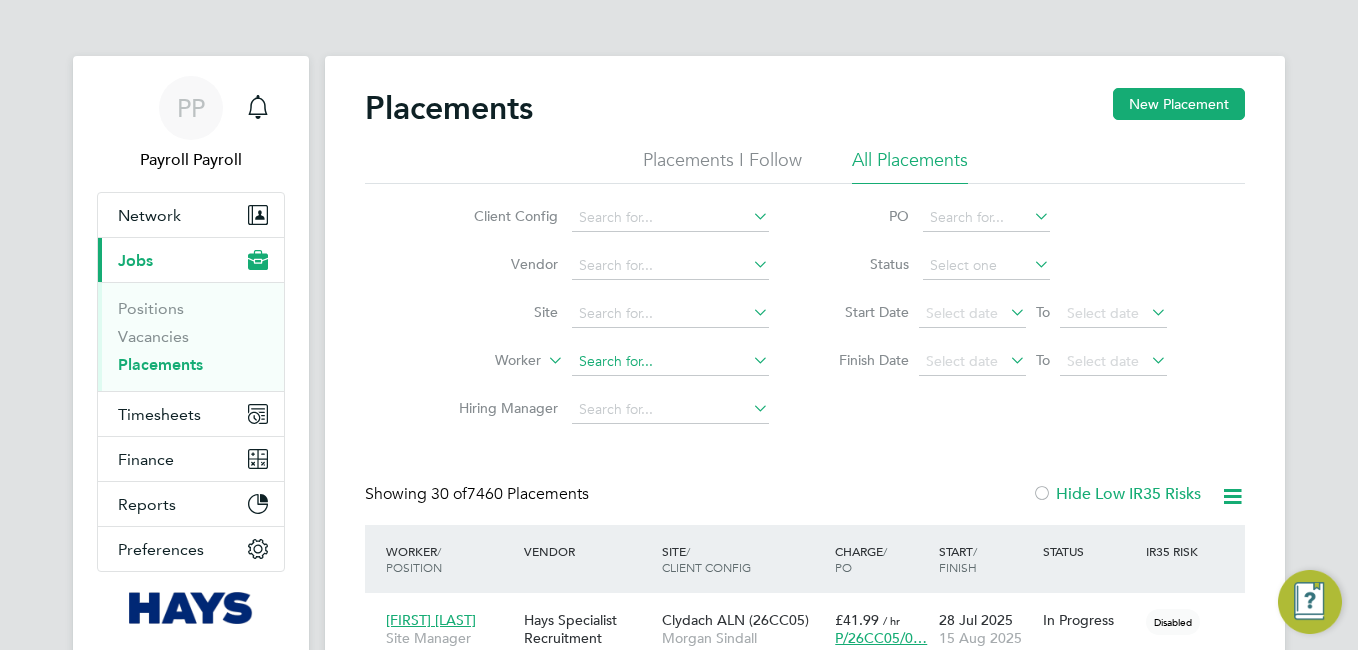 type 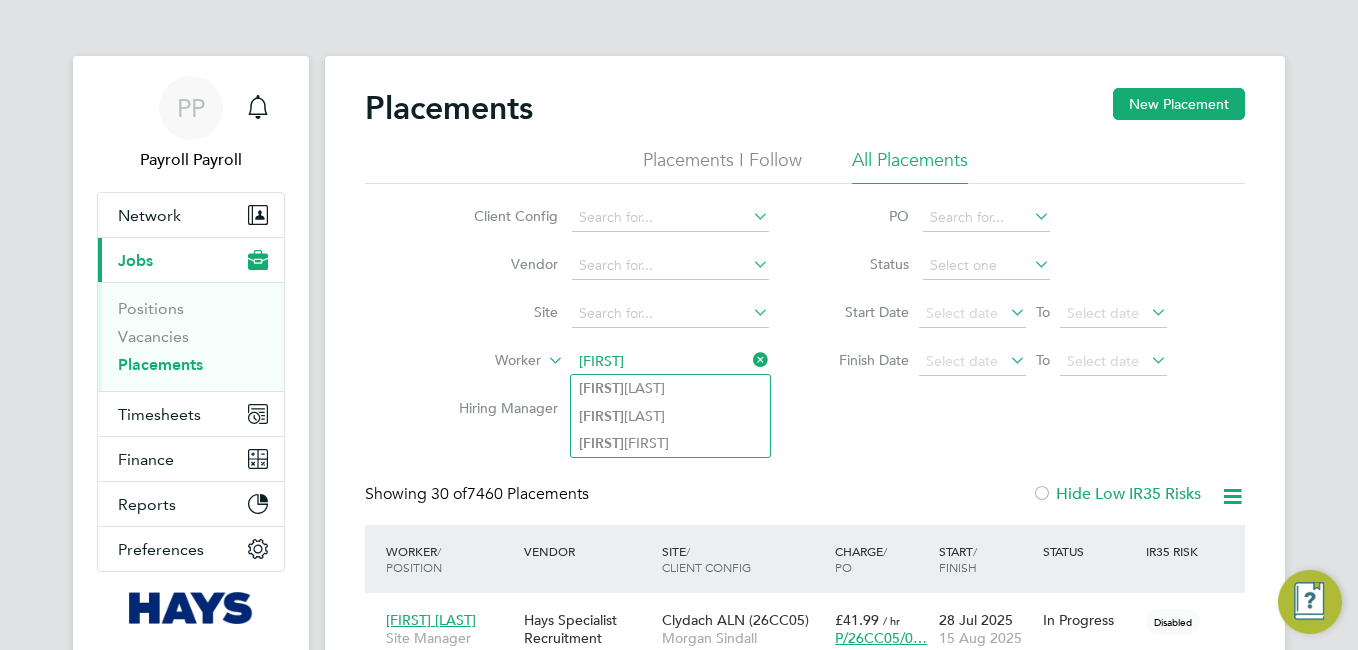 type on "[FIRST]" 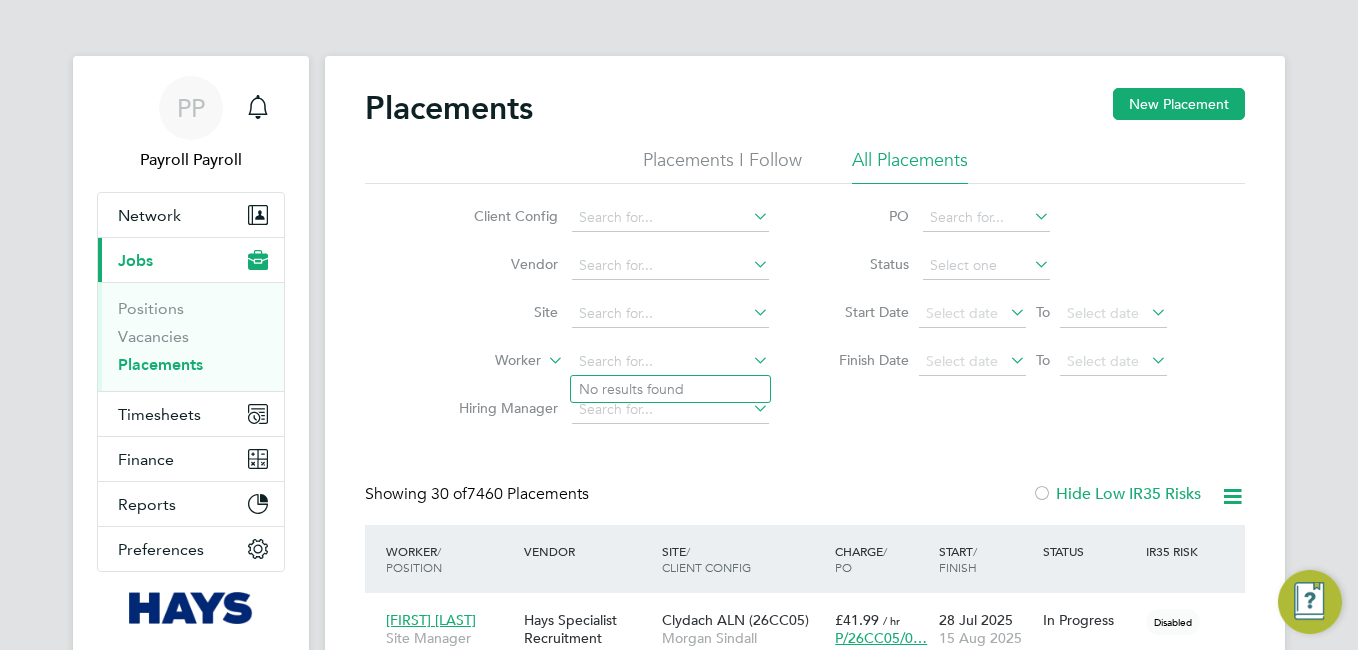 click on "No results found" 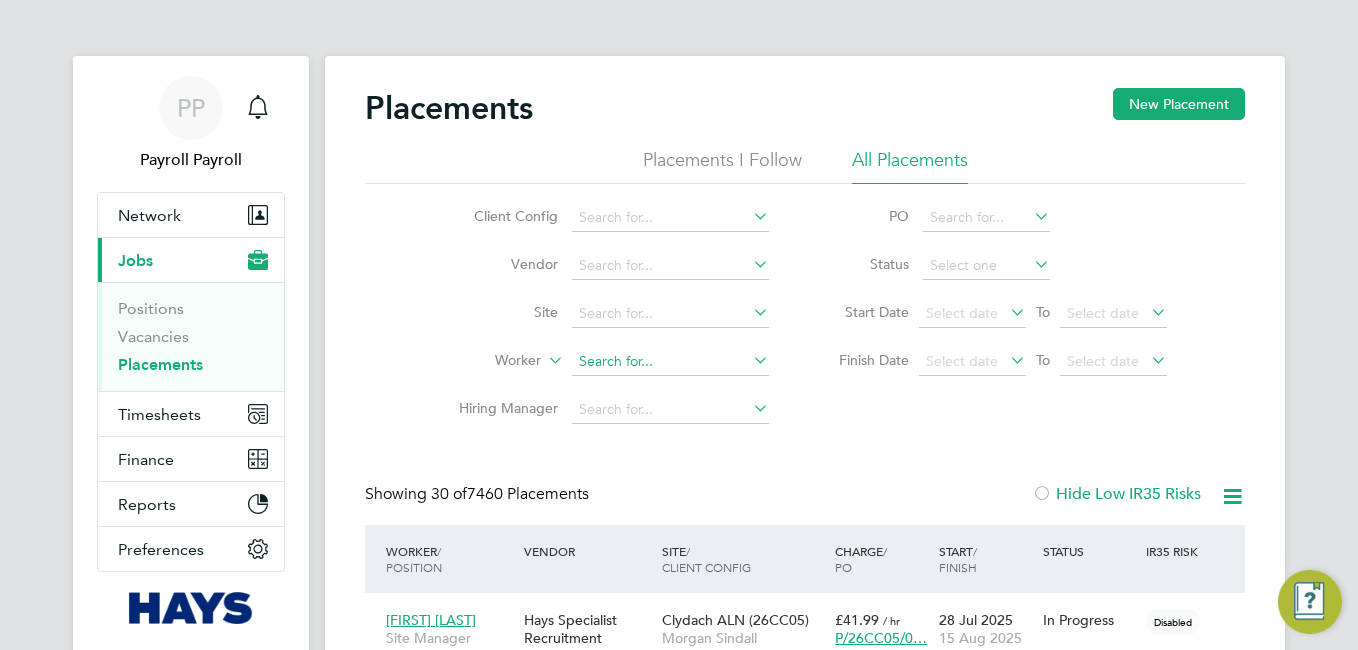 click 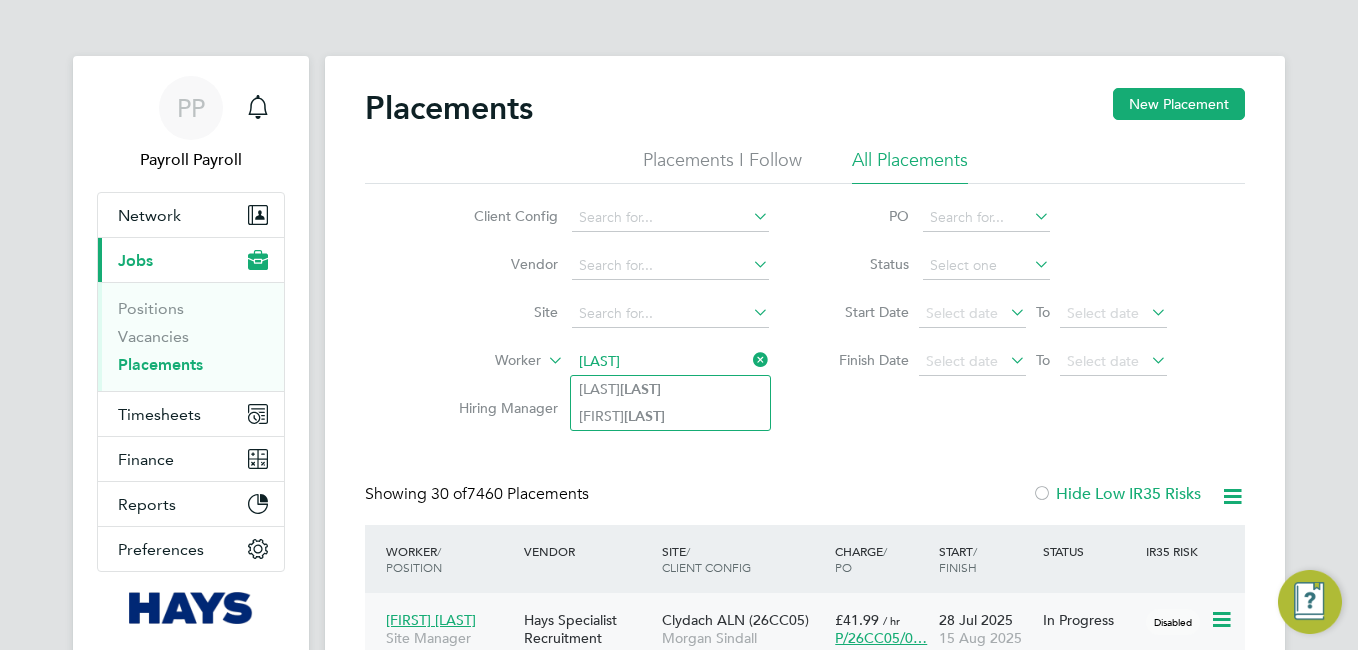 type on "[LAST]" 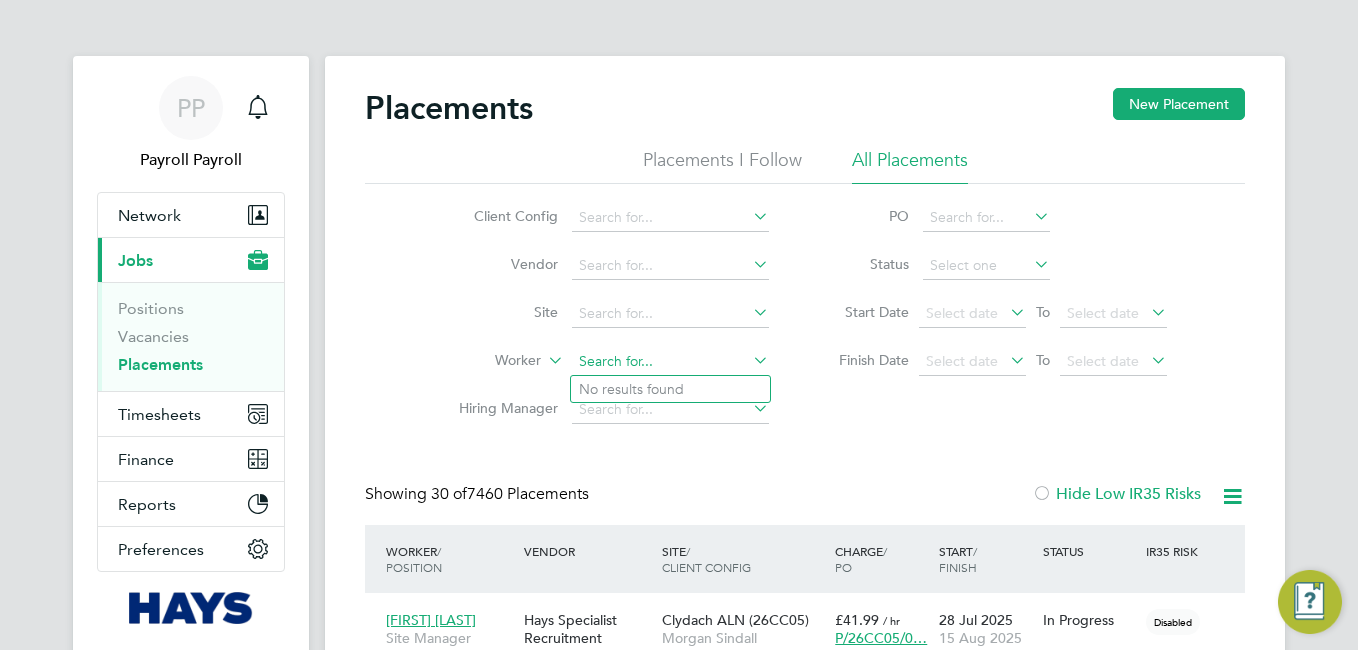 click 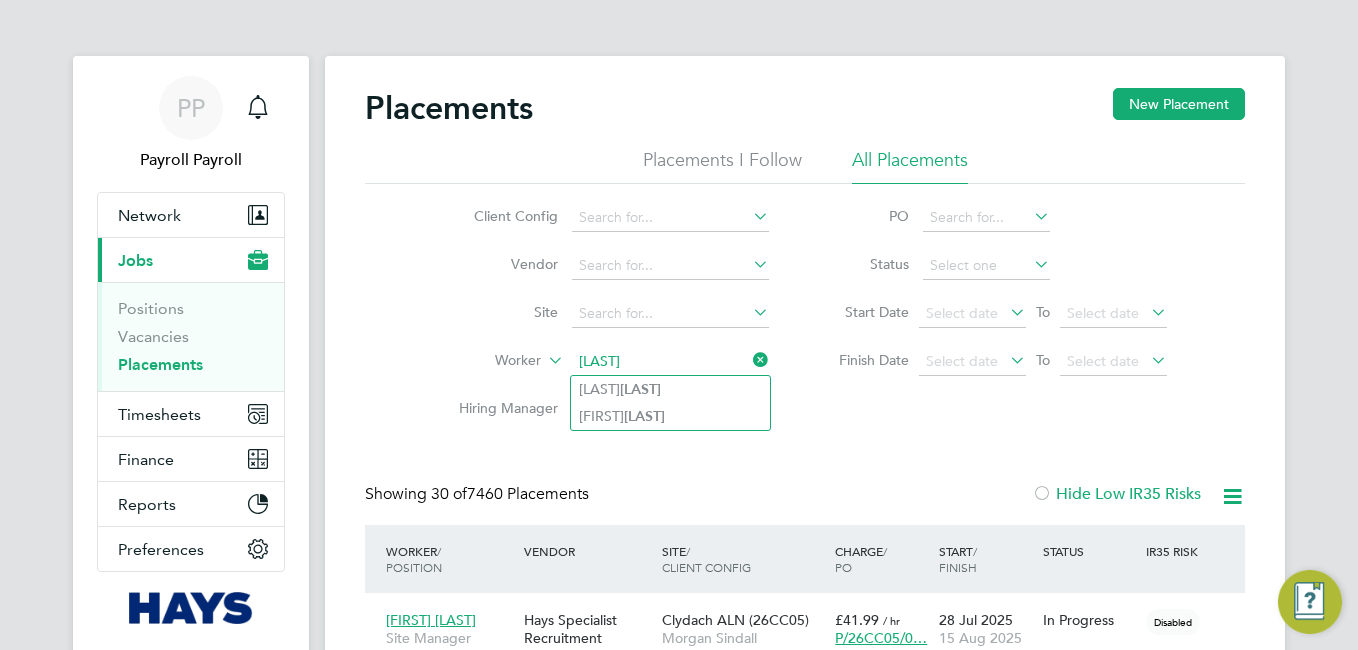 type on "[LAST]" 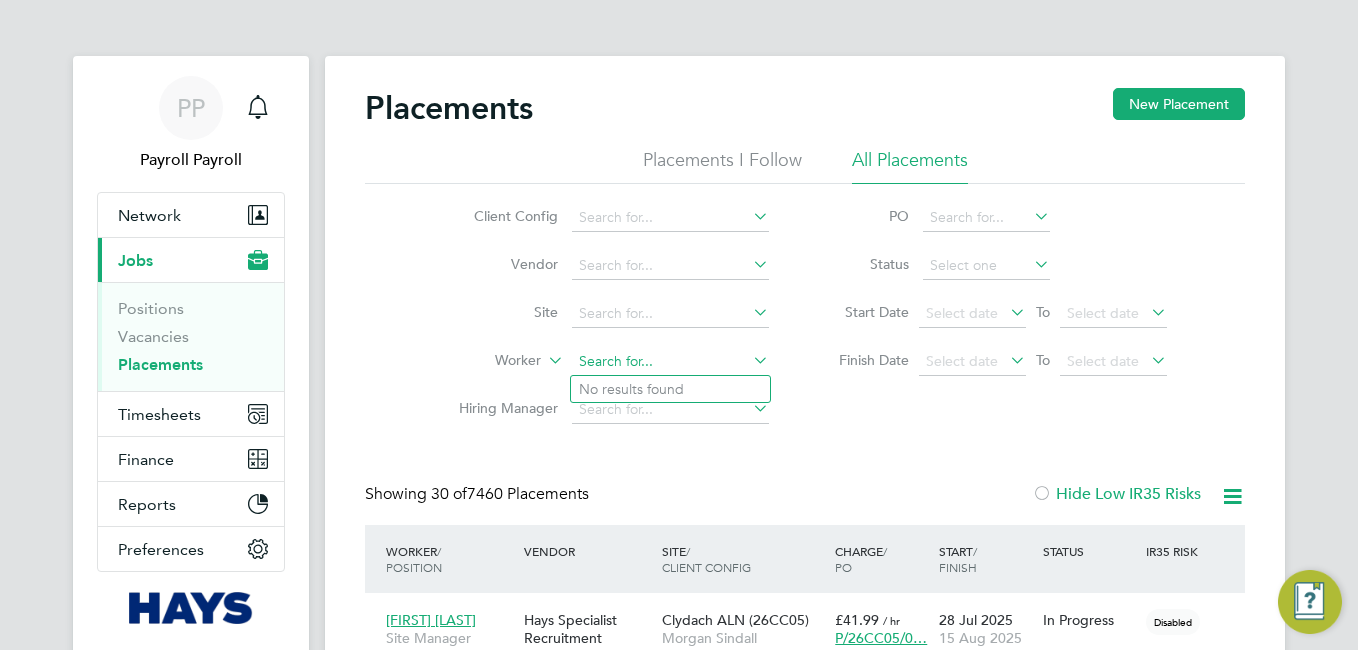 paste on "[FIRST]" 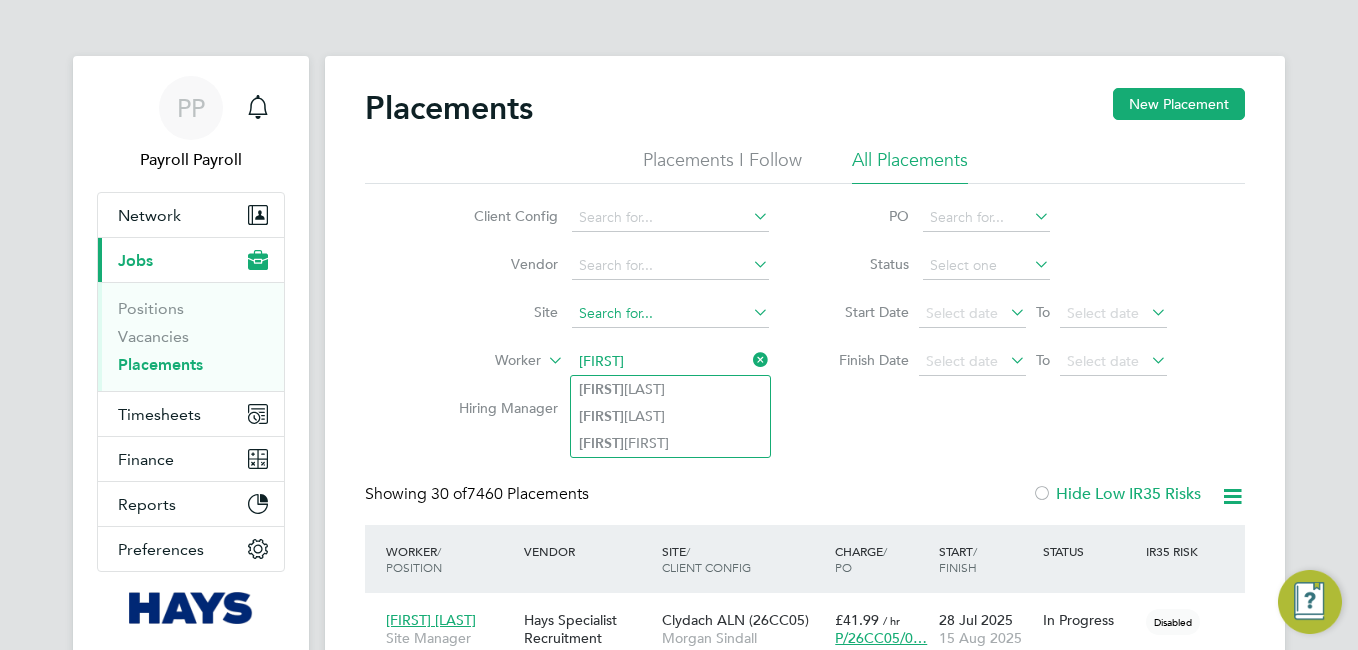 type on "[FIRST]" 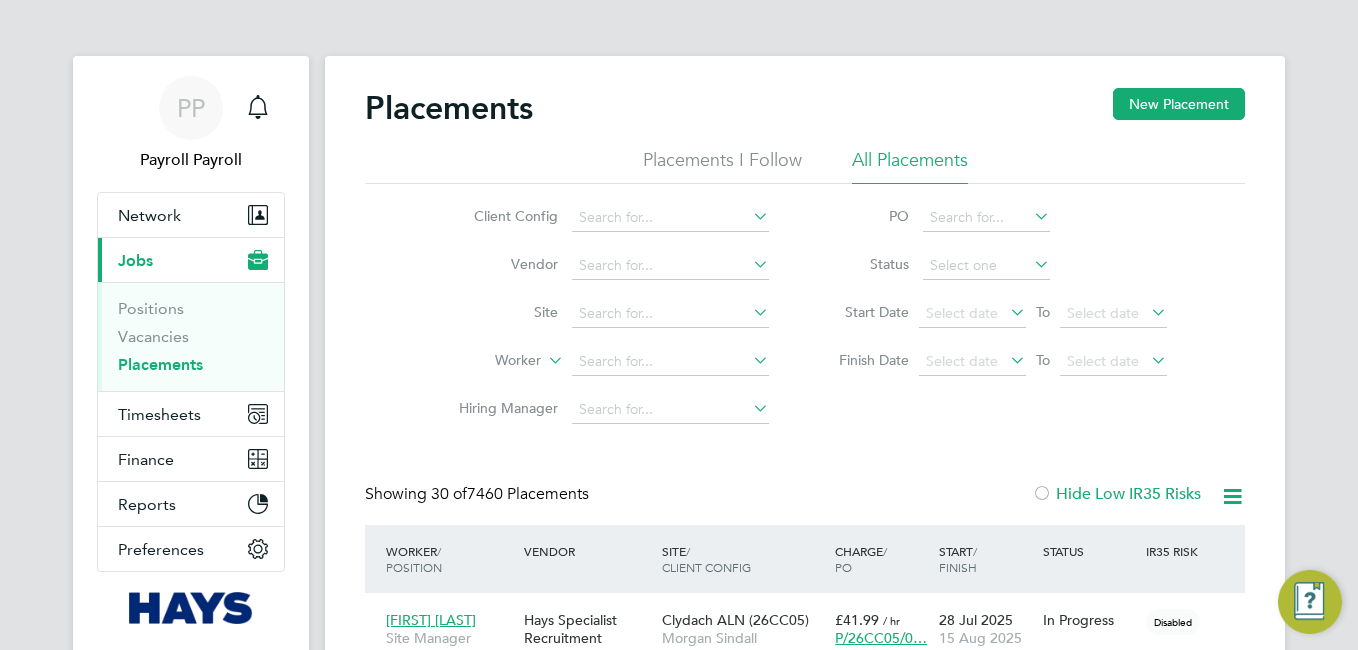 click on "Worker" 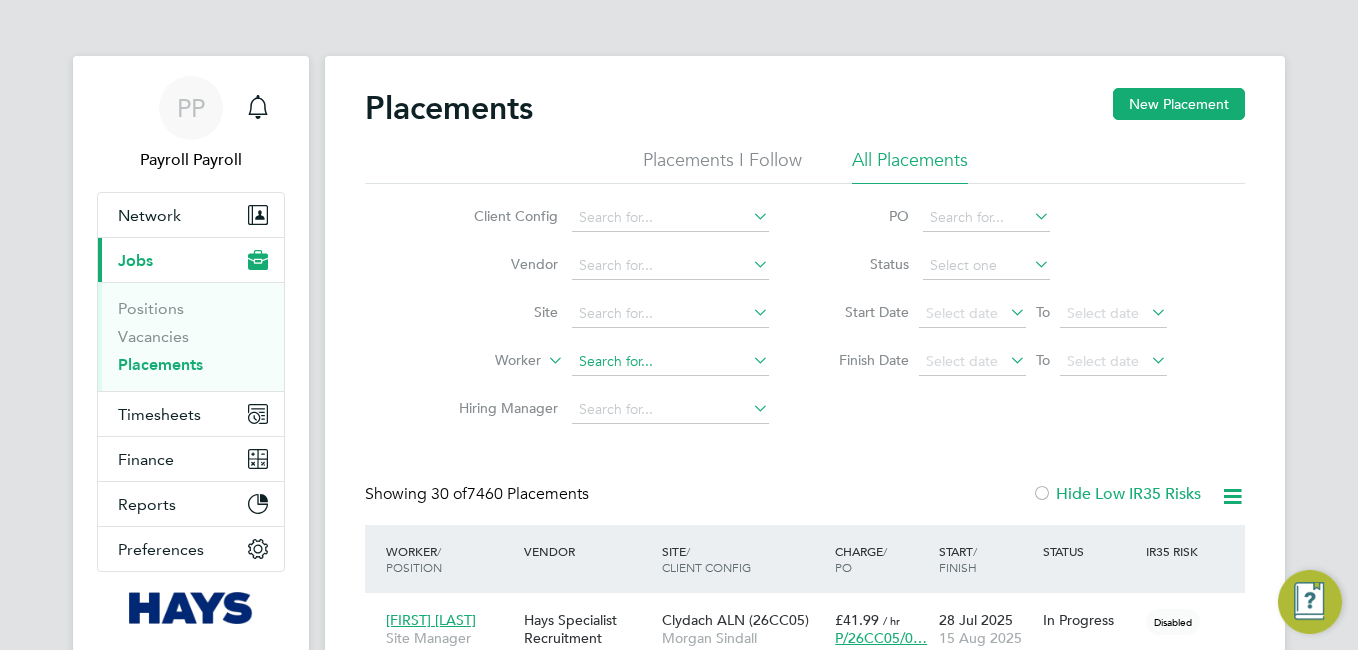click 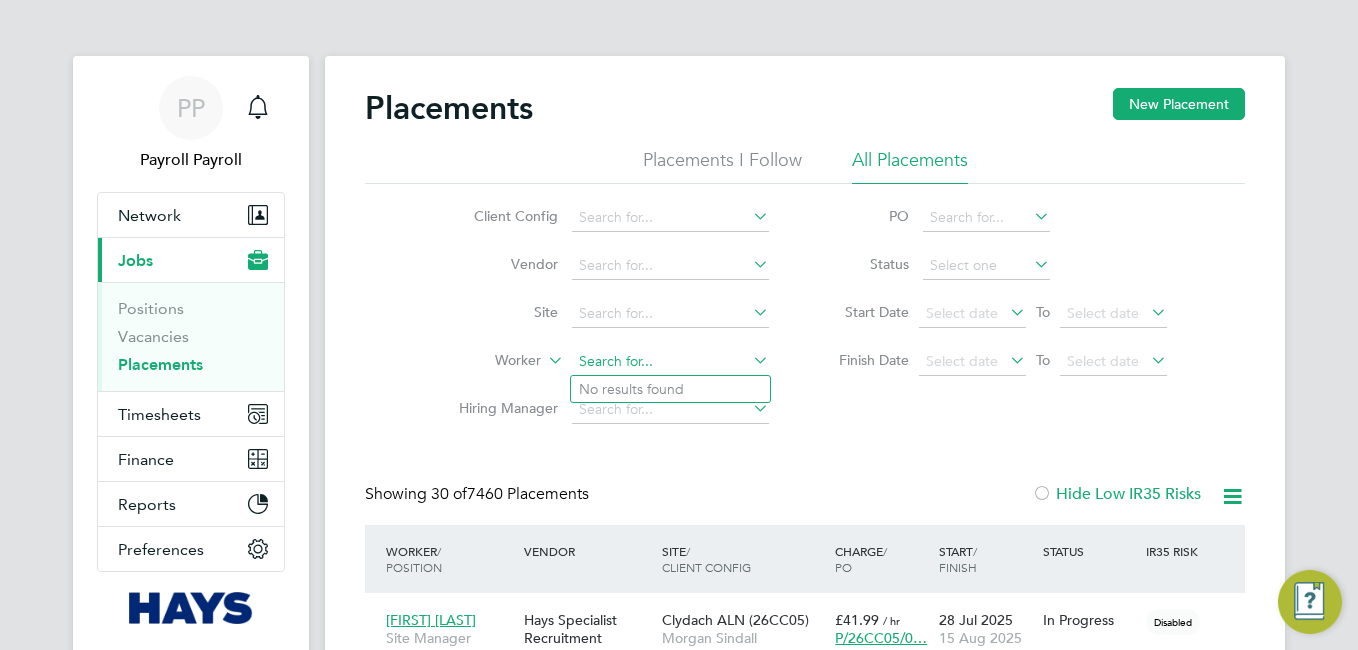 paste on "[LAST]" 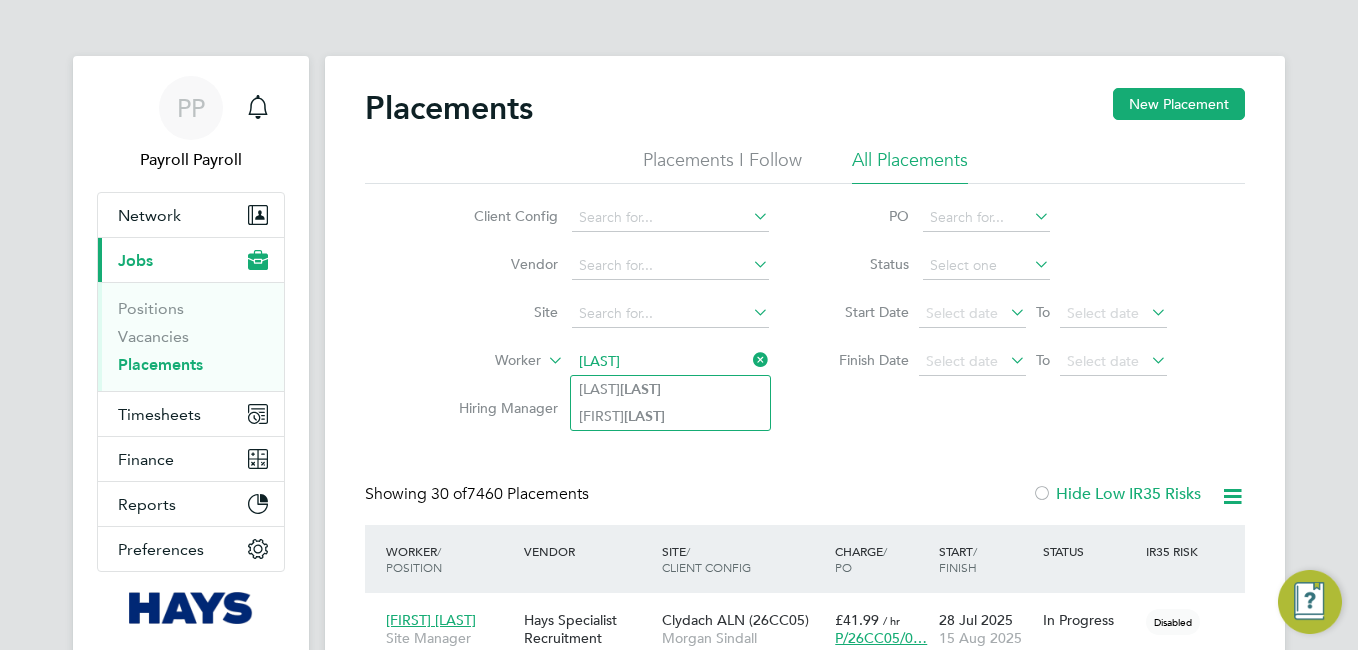 type on "[LAST]" 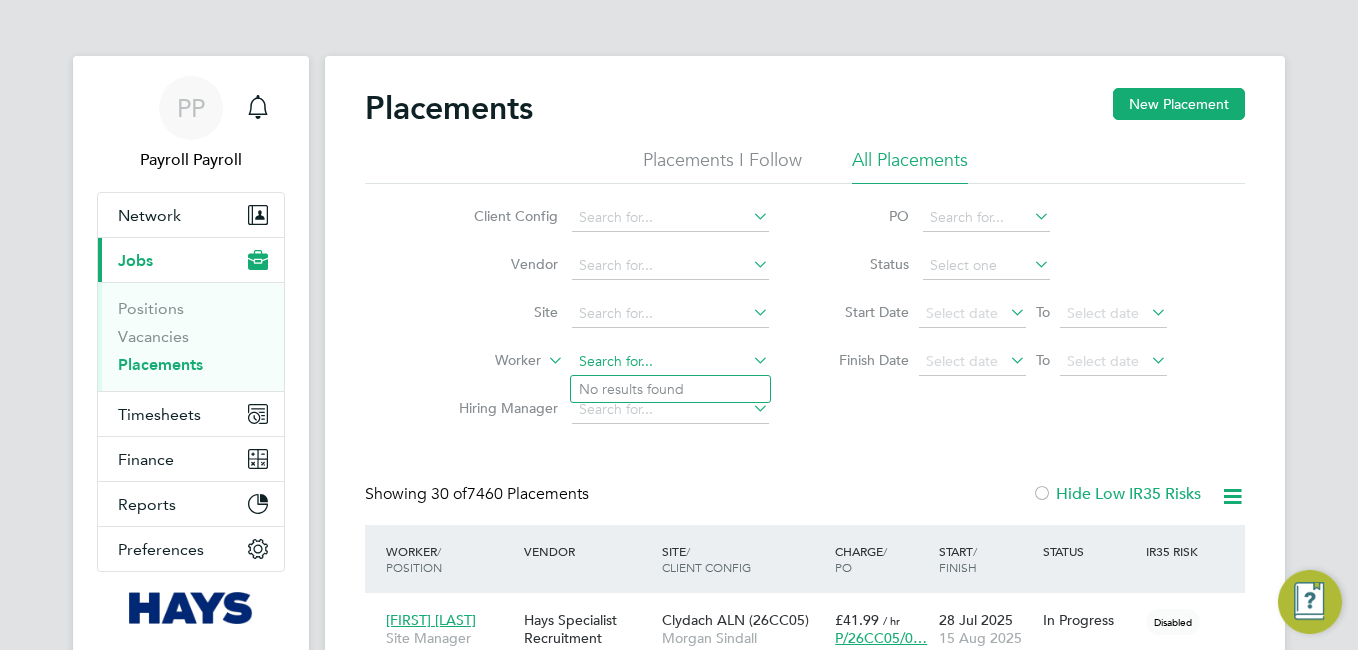 click 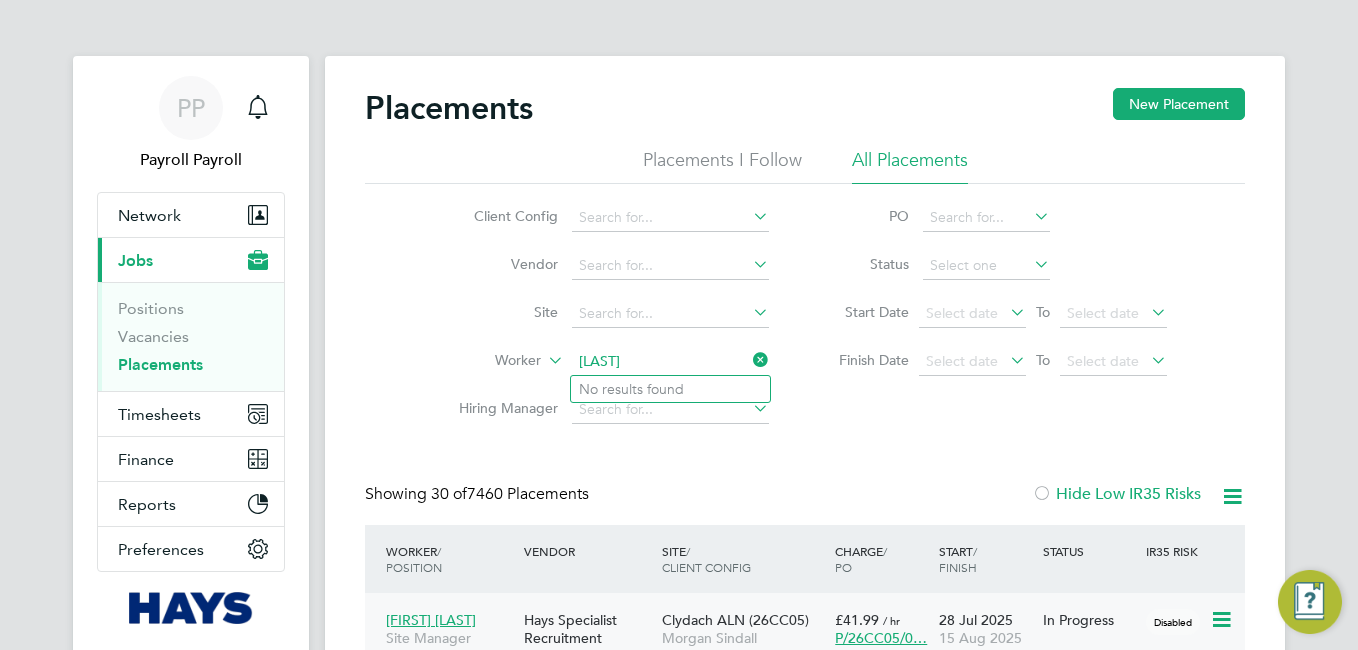 type on "[LAST]" 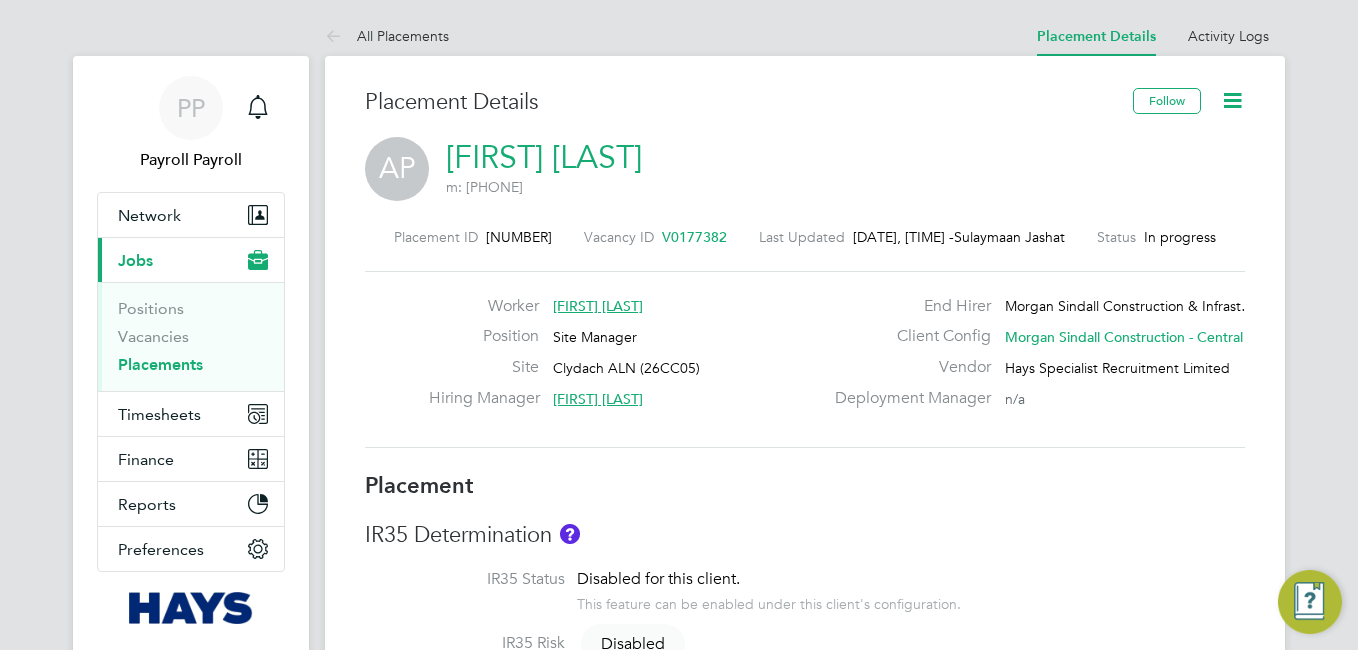 scroll, scrollTop: 0, scrollLeft: 0, axis: both 